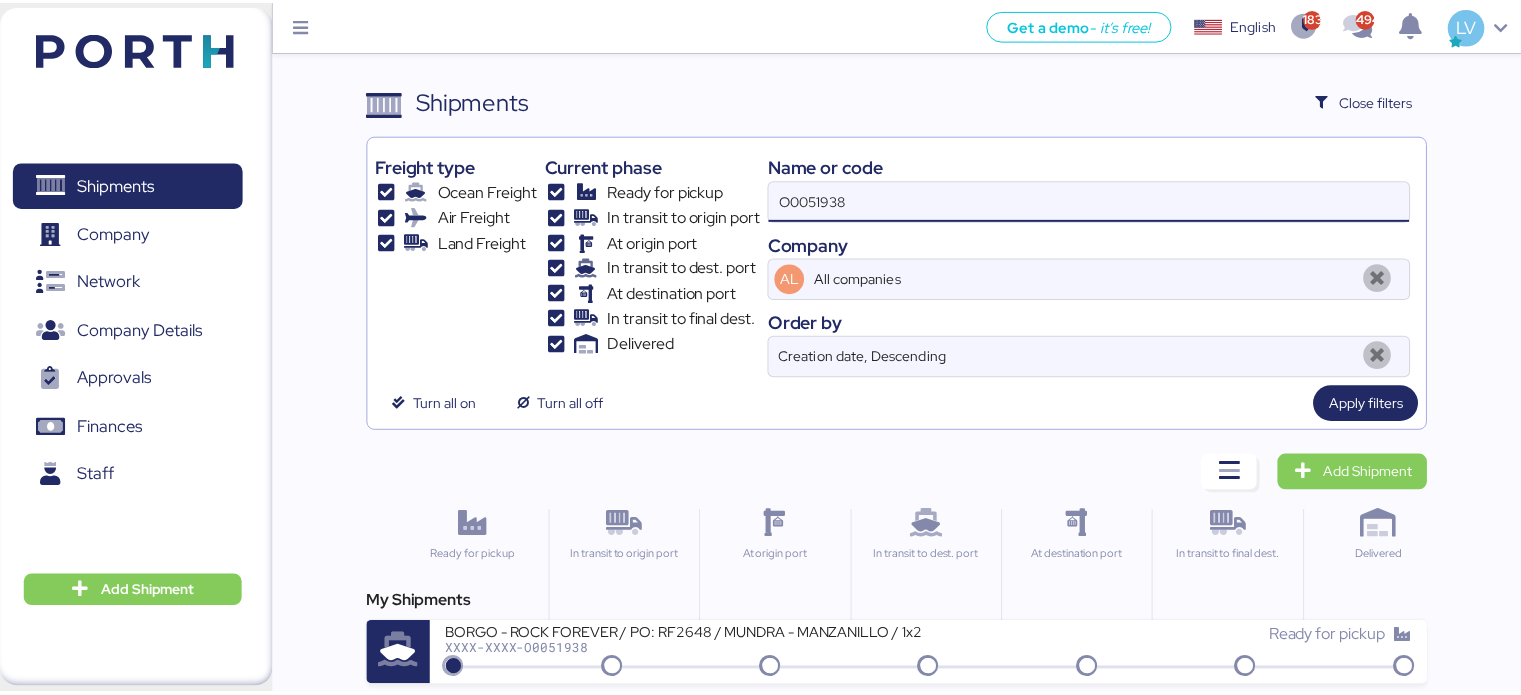 scroll, scrollTop: 0, scrollLeft: 0, axis: both 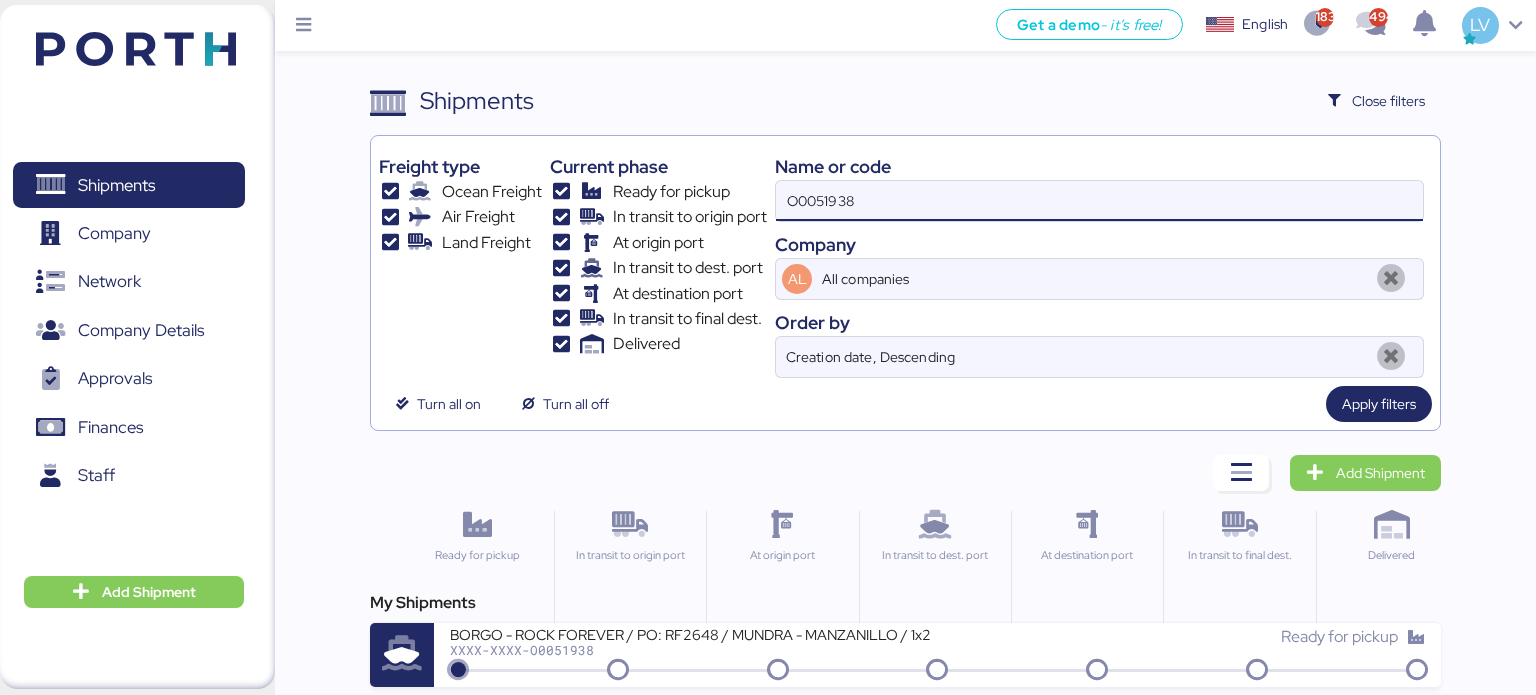 click on "O0051938" at bounding box center [1099, 201] 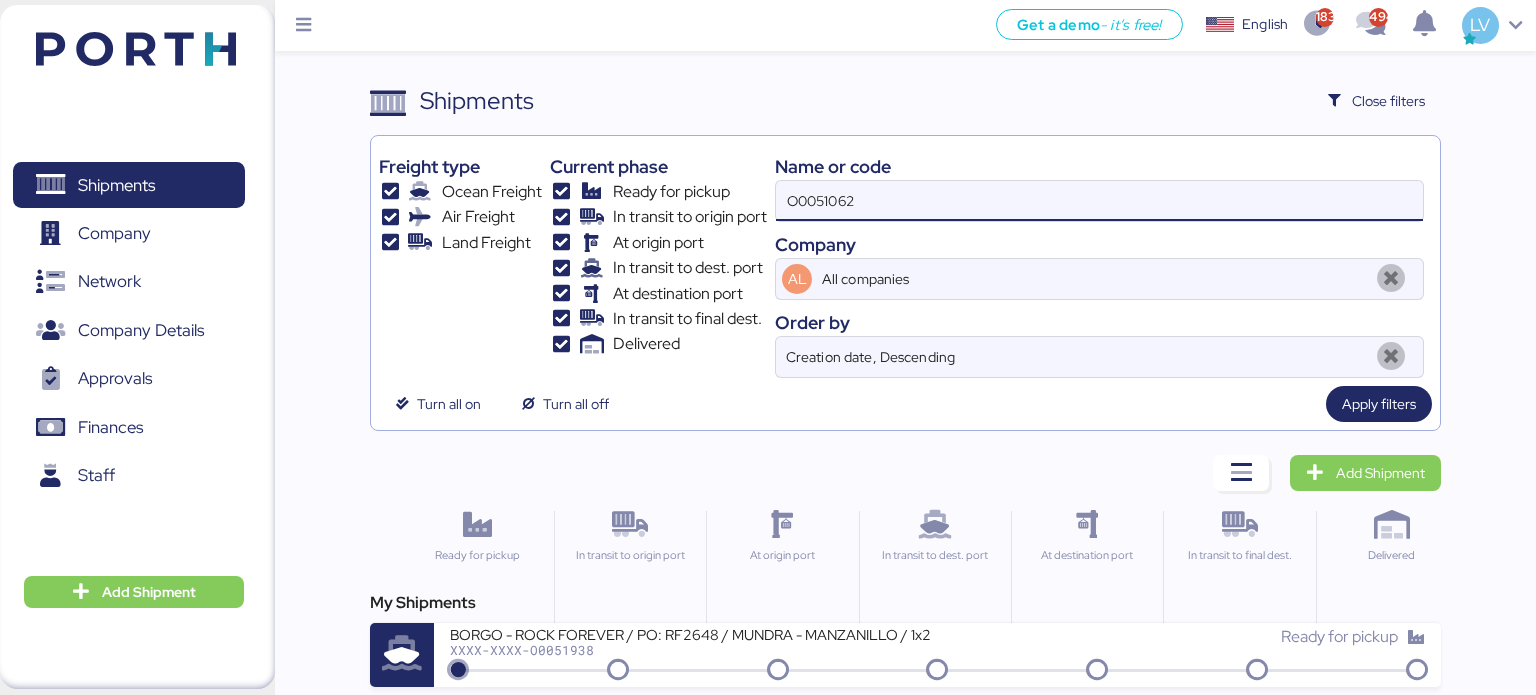 type on "O0051062" 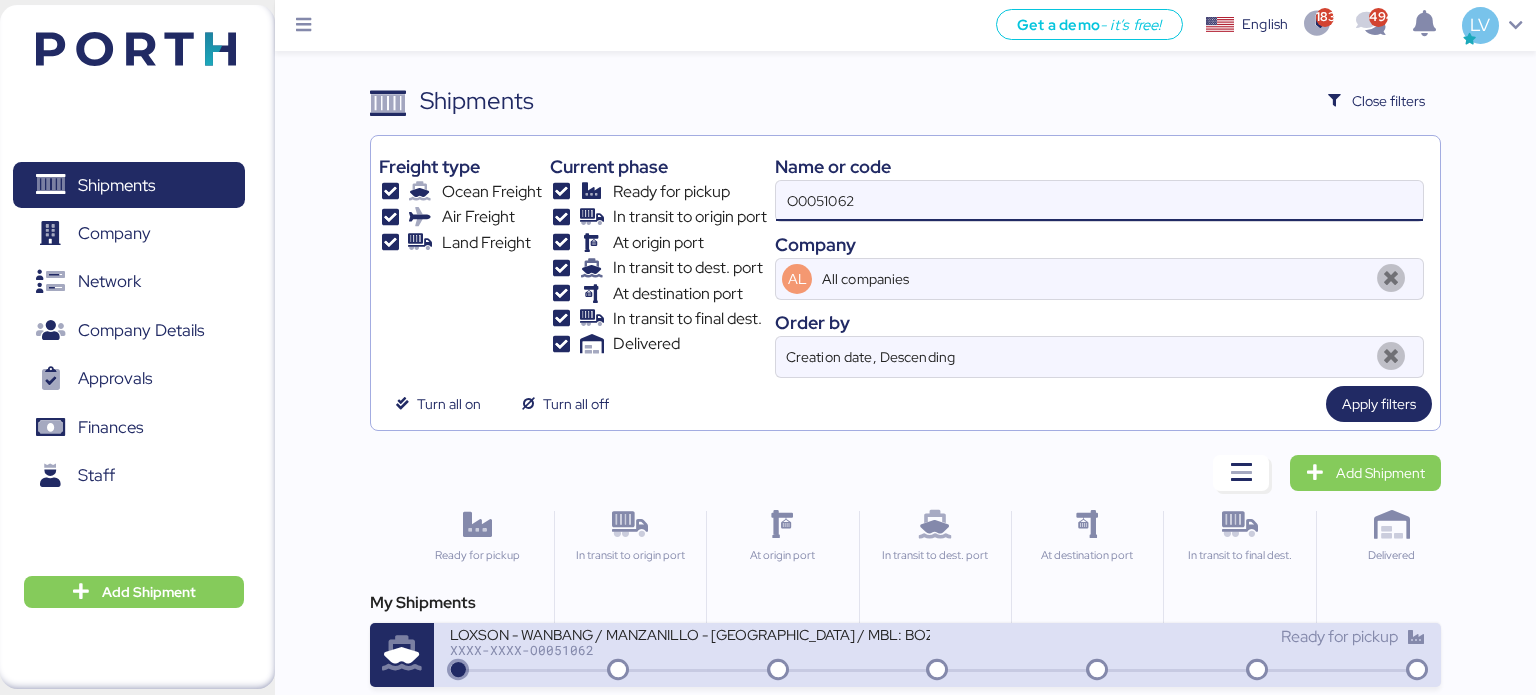click on "XXXX-XXXX-O0051062" at bounding box center [690, 650] 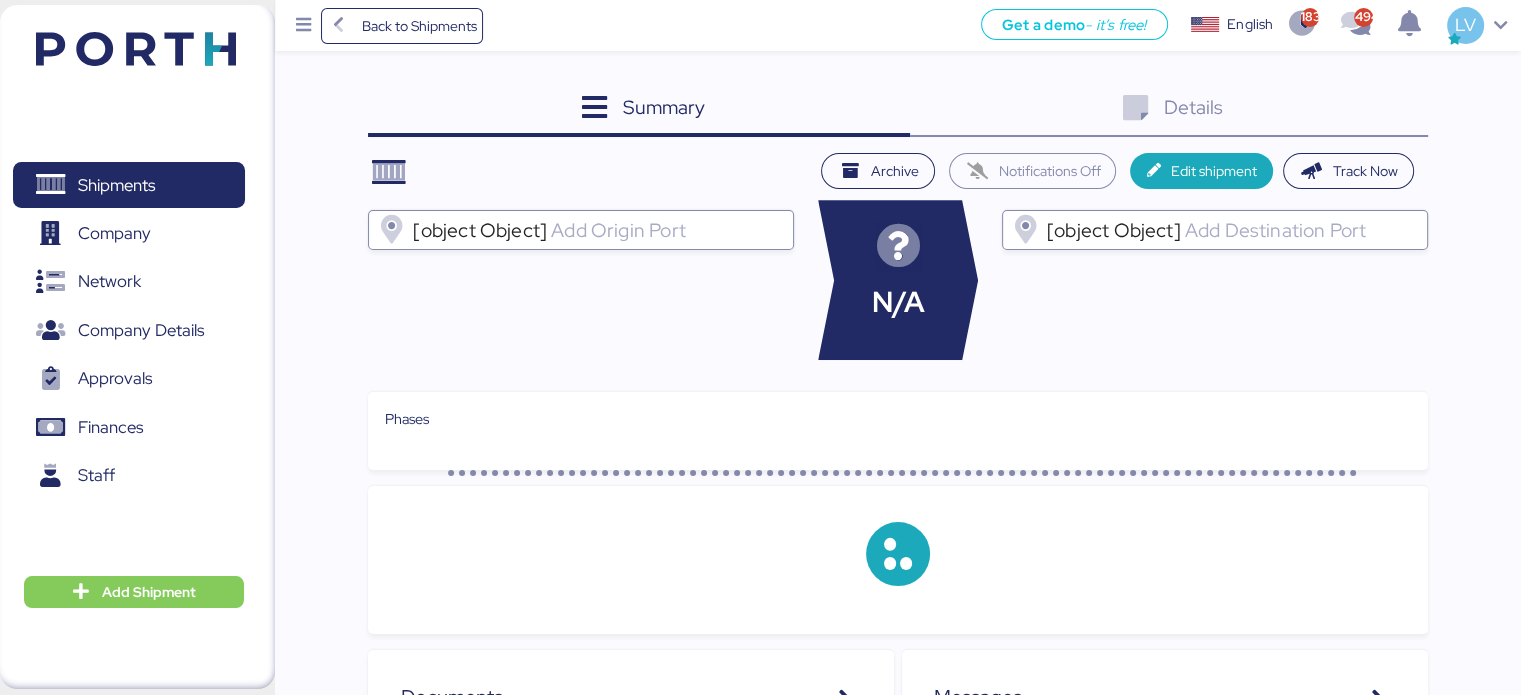 click on "Details 0" at bounding box center [1169, 110] 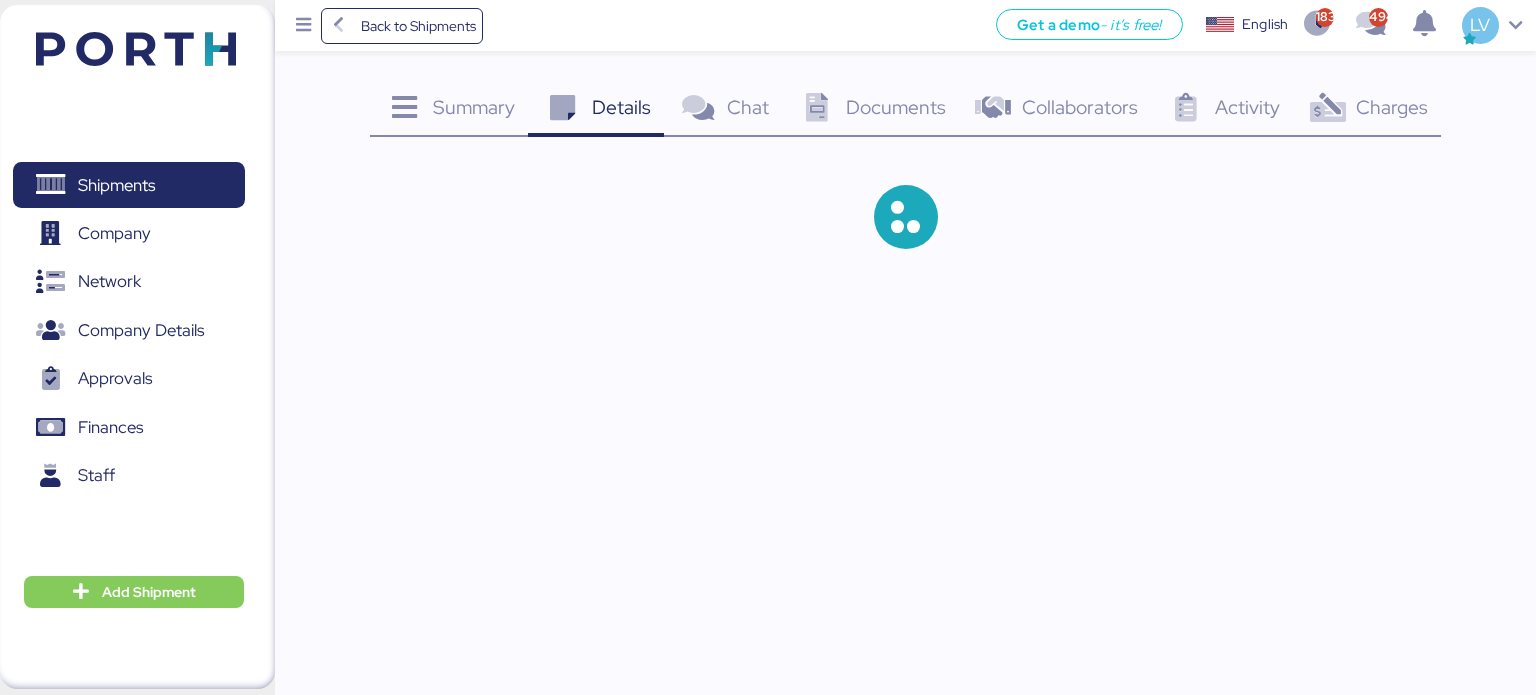 click on "Charges 0" at bounding box center (1367, 110) 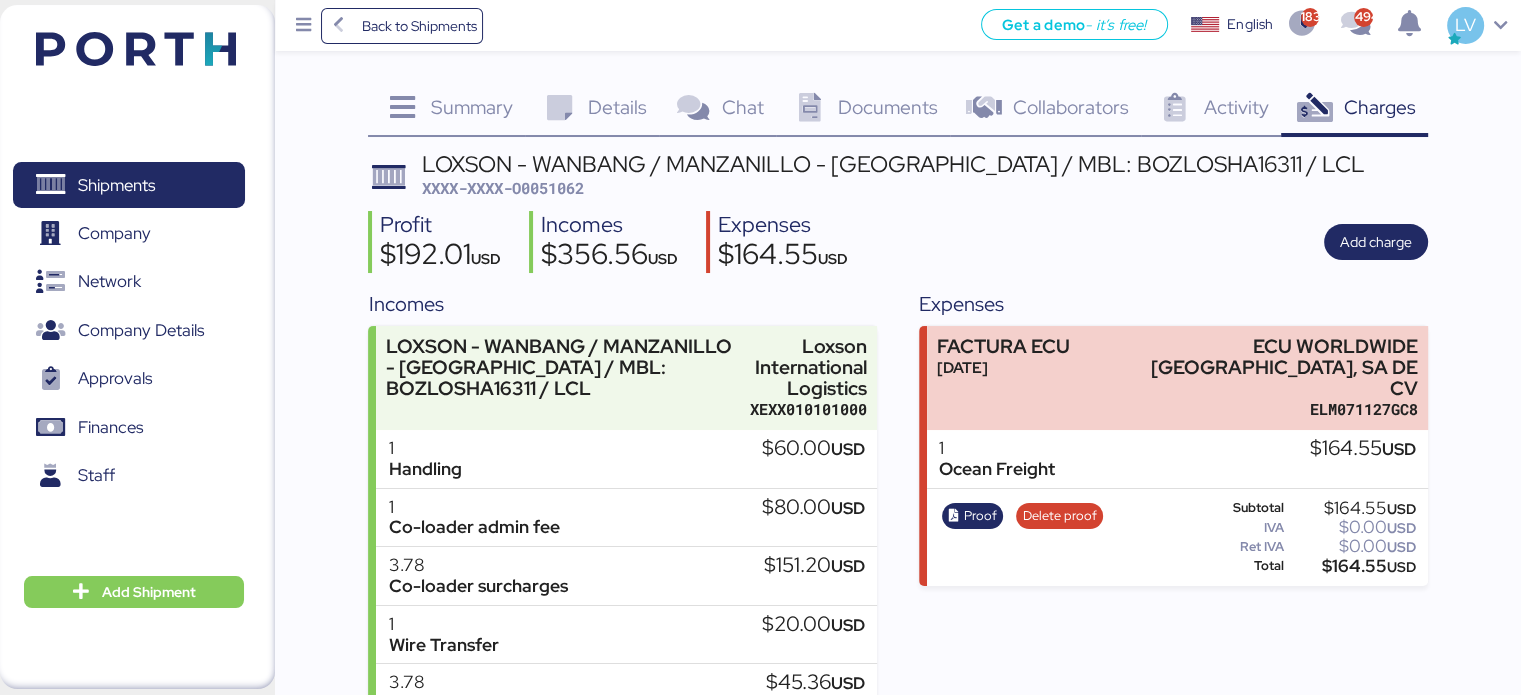scroll, scrollTop: 140, scrollLeft: 0, axis: vertical 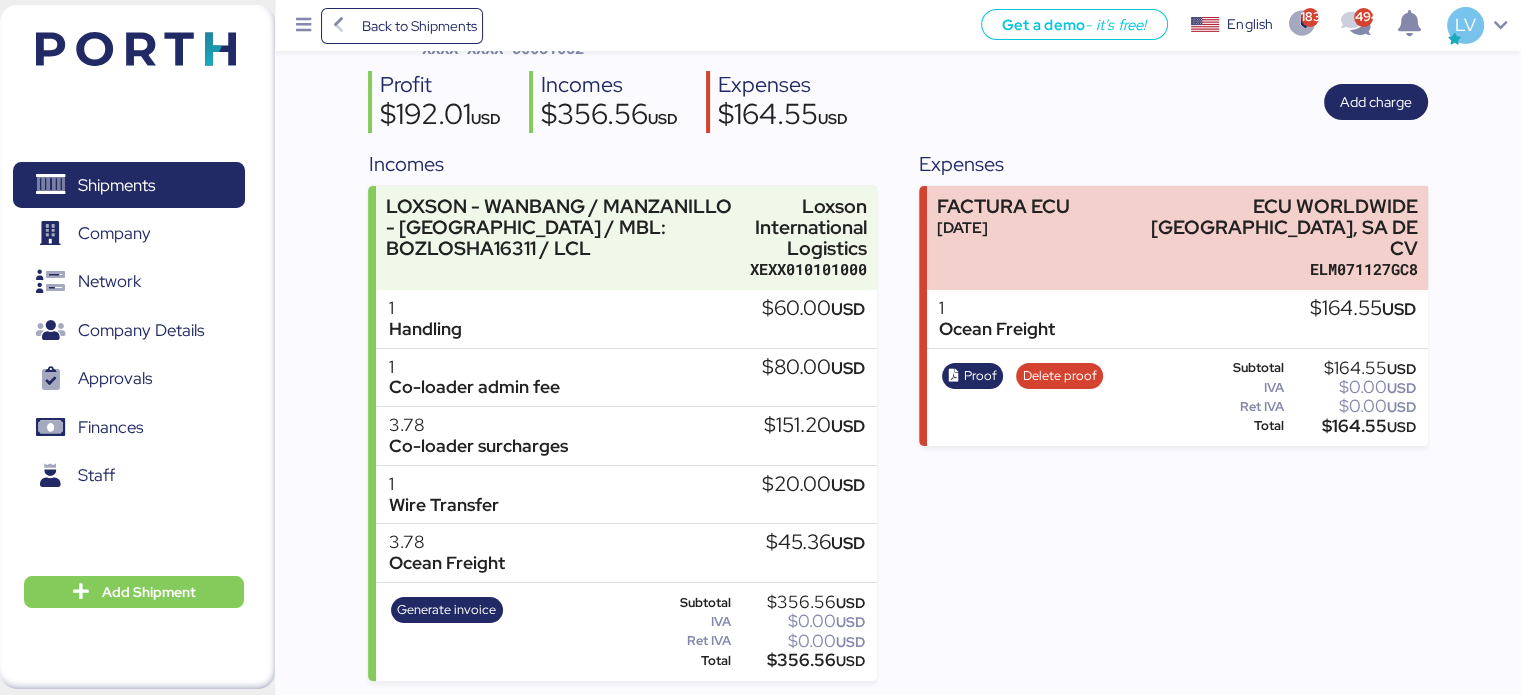 click on "LOXSON - WANBANG / MANZANILLO - [GEOGRAPHIC_DATA] / MBL: BOZLOSHA16311 / LCL XXXX-XXXX-O0051062" at bounding box center [897, 36] 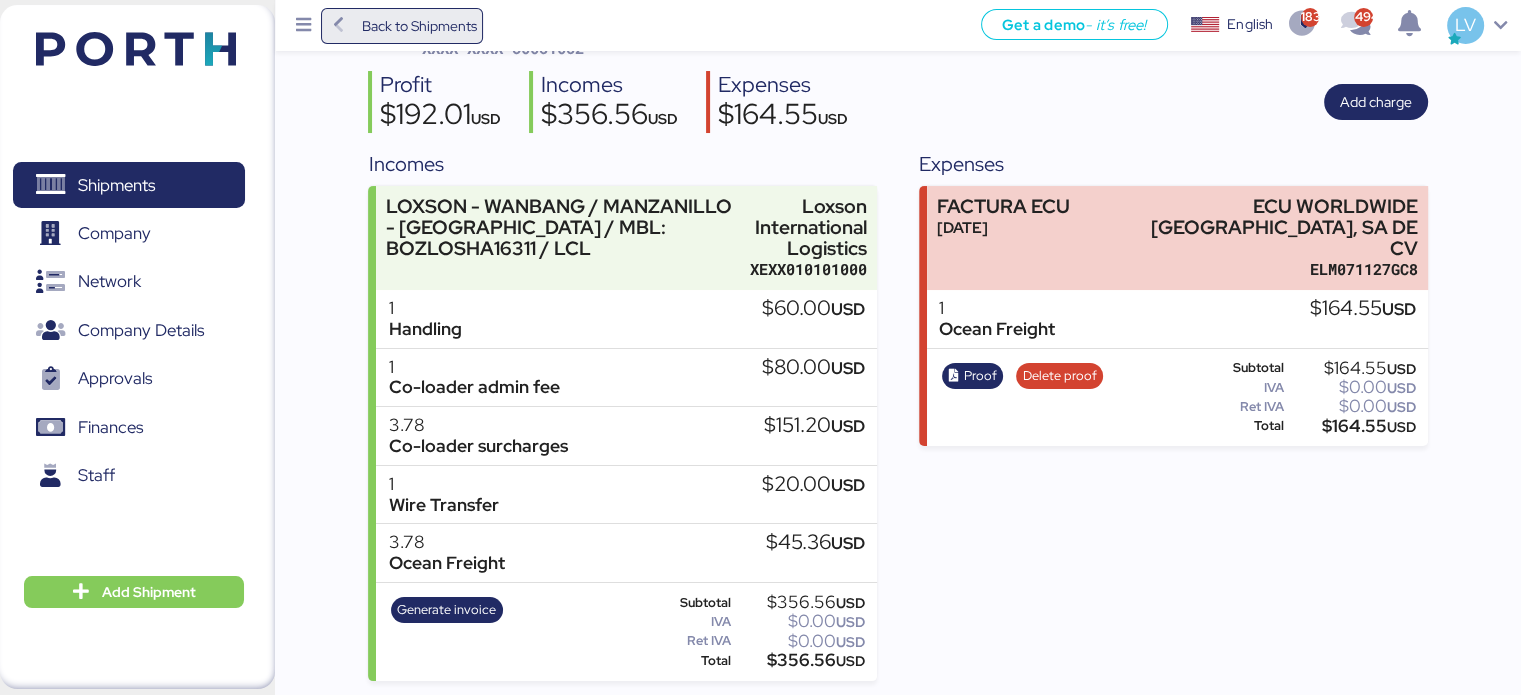 click on "Back to Shipments" at bounding box center [418, 26] 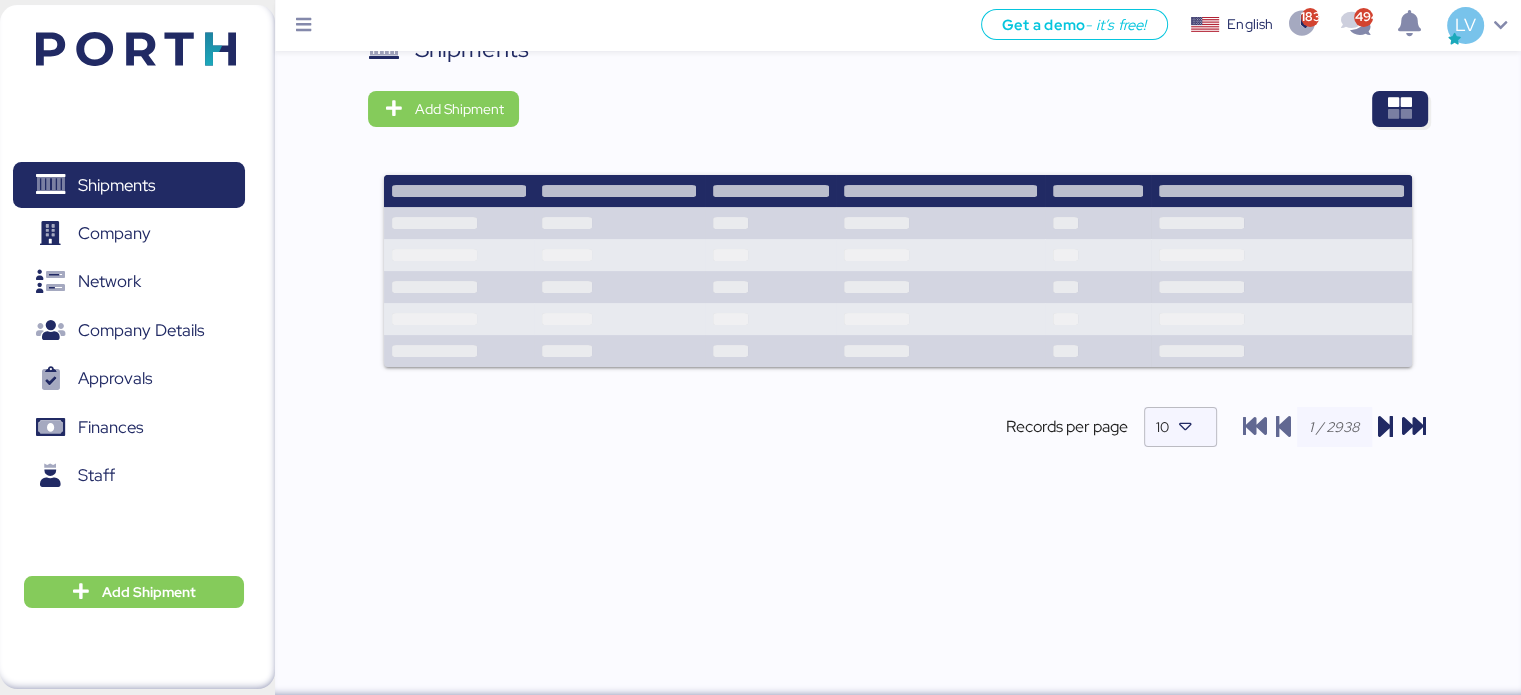scroll, scrollTop: 0, scrollLeft: 0, axis: both 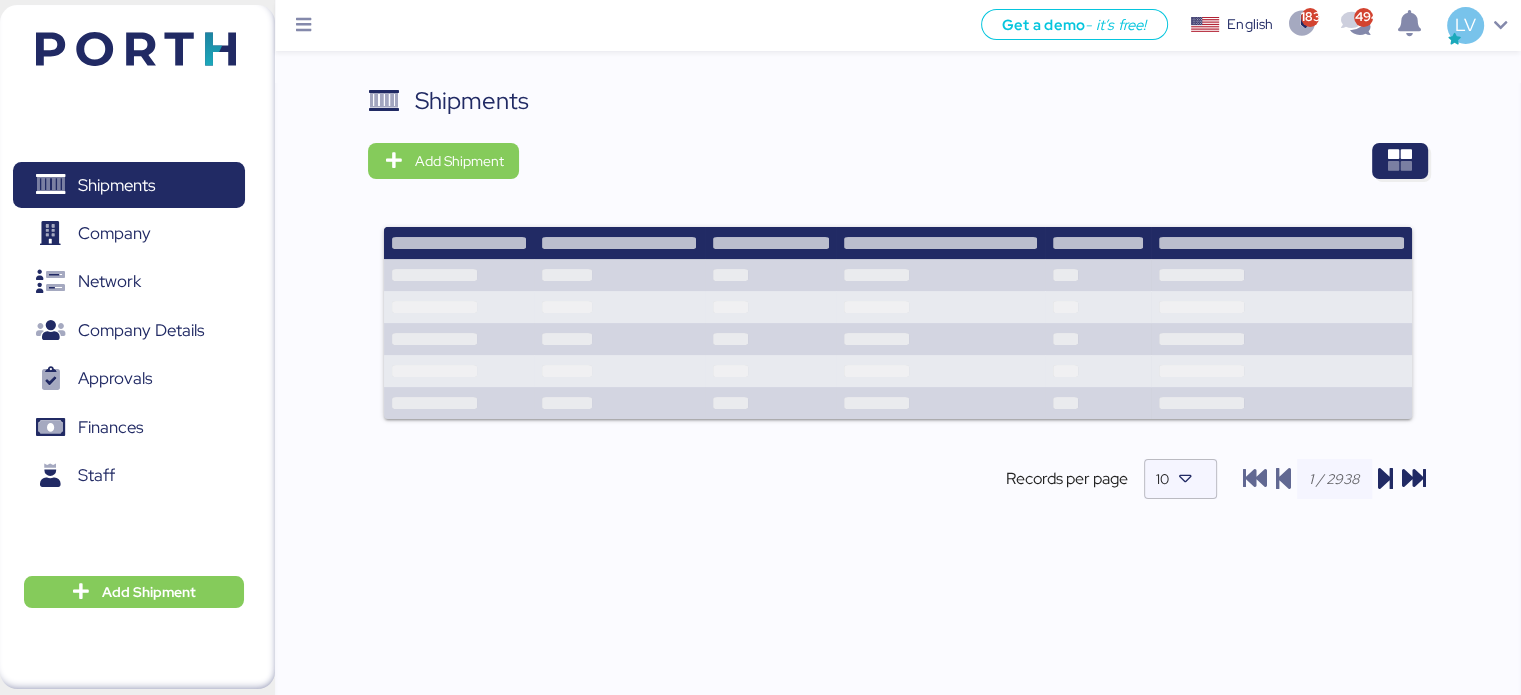 click on "Shipments   Add Shipment   Records per page 10" at bounding box center [898, 415] 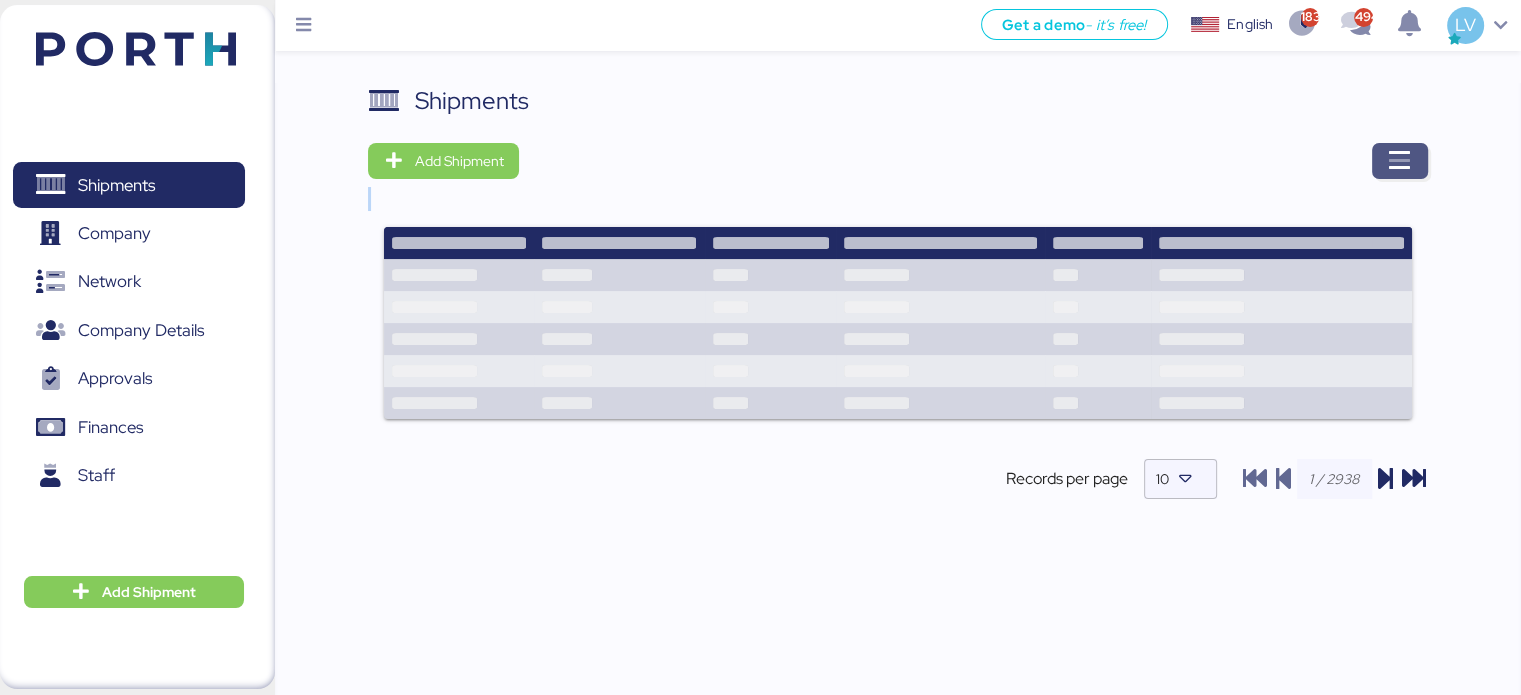 click at bounding box center (1400, 161) 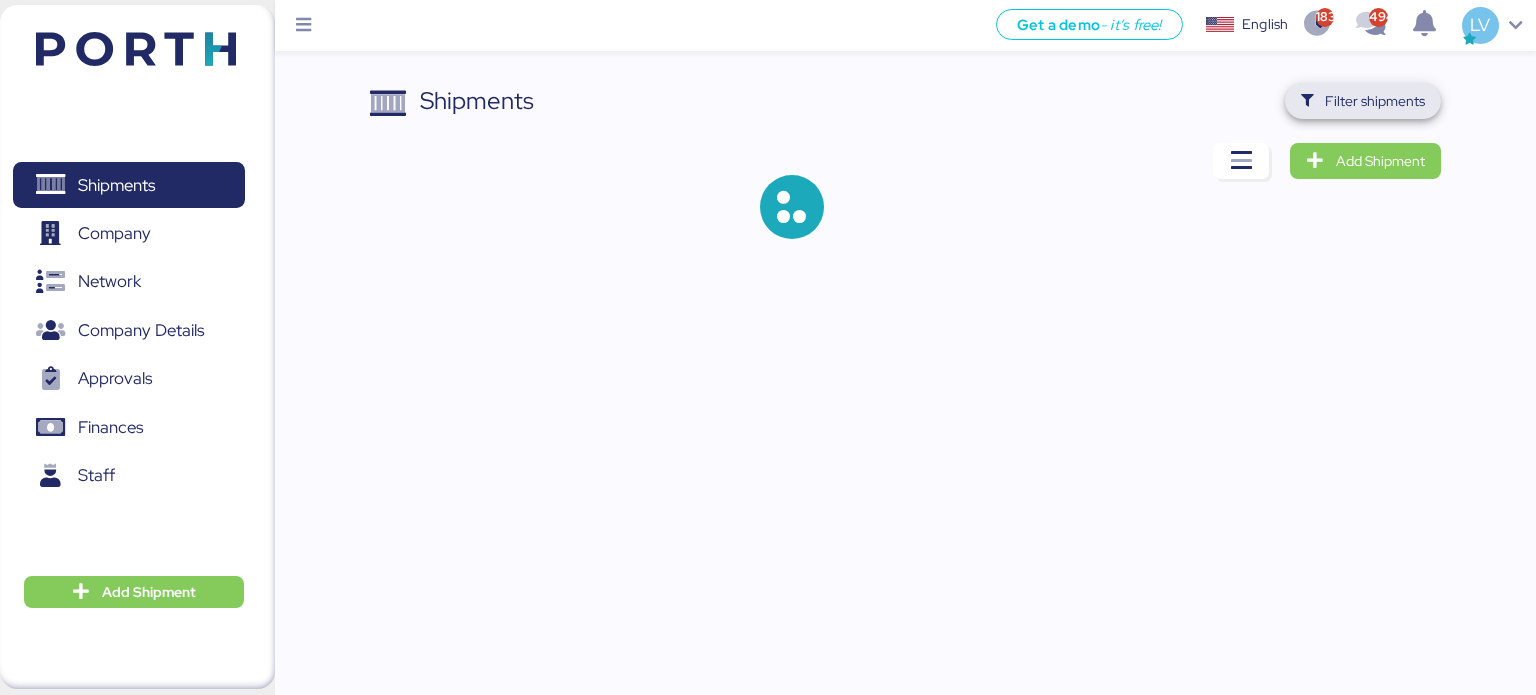 click on "Filter shipments" at bounding box center (1375, 101) 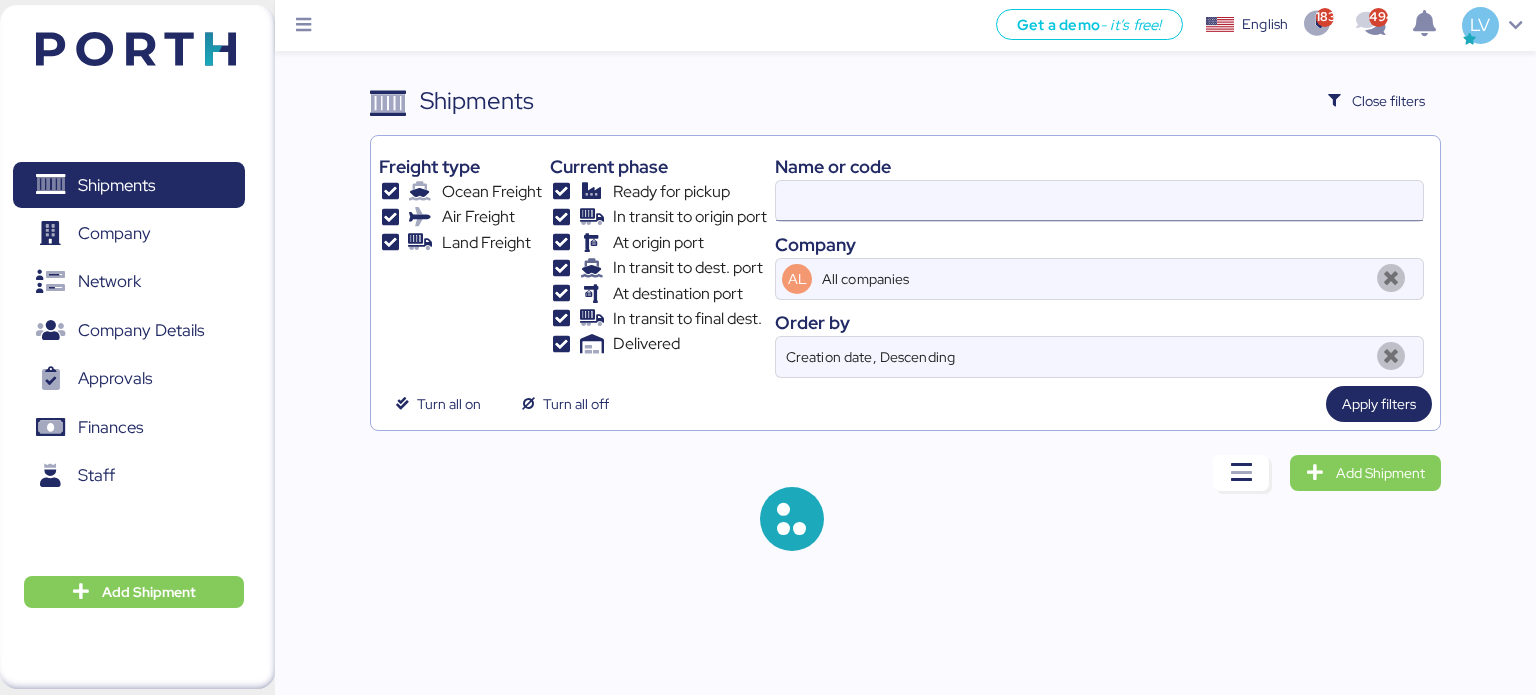 click at bounding box center (1099, 201) 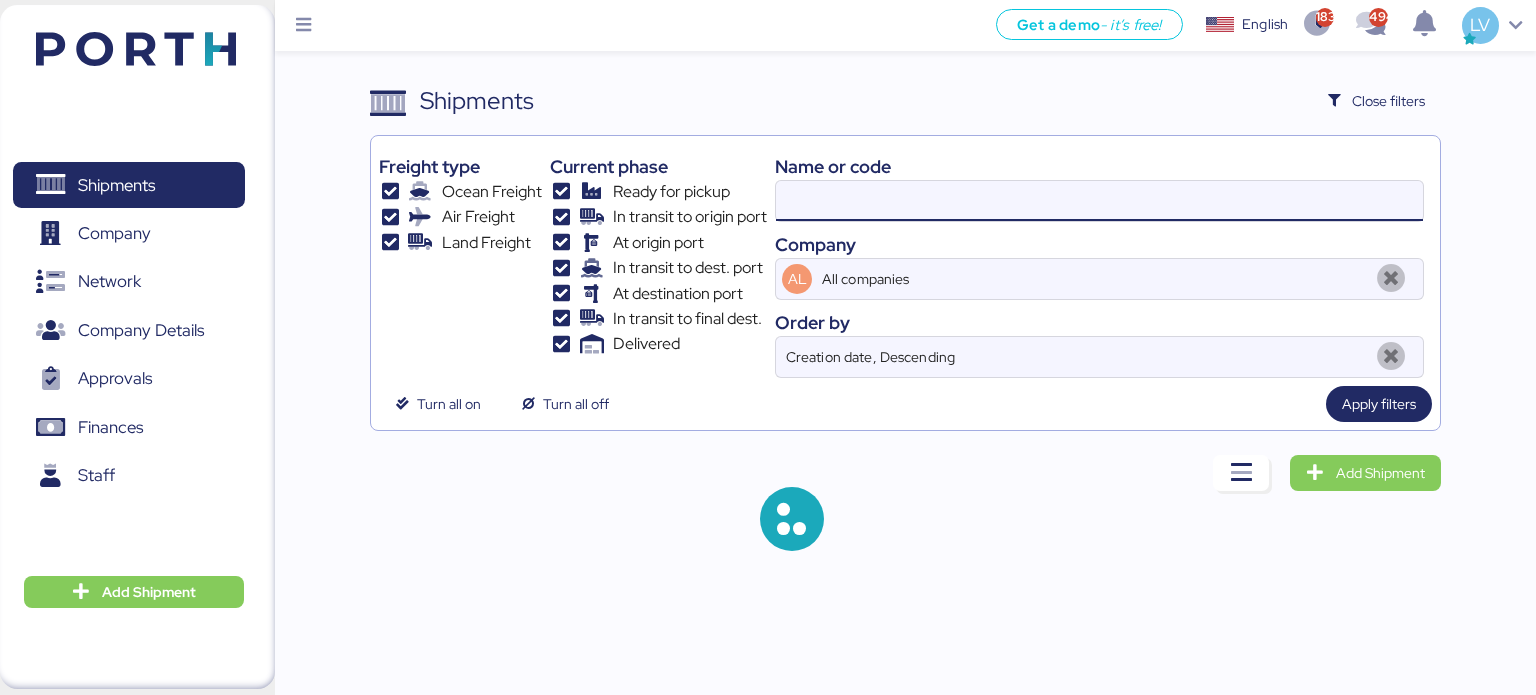 click at bounding box center (1099, 201) 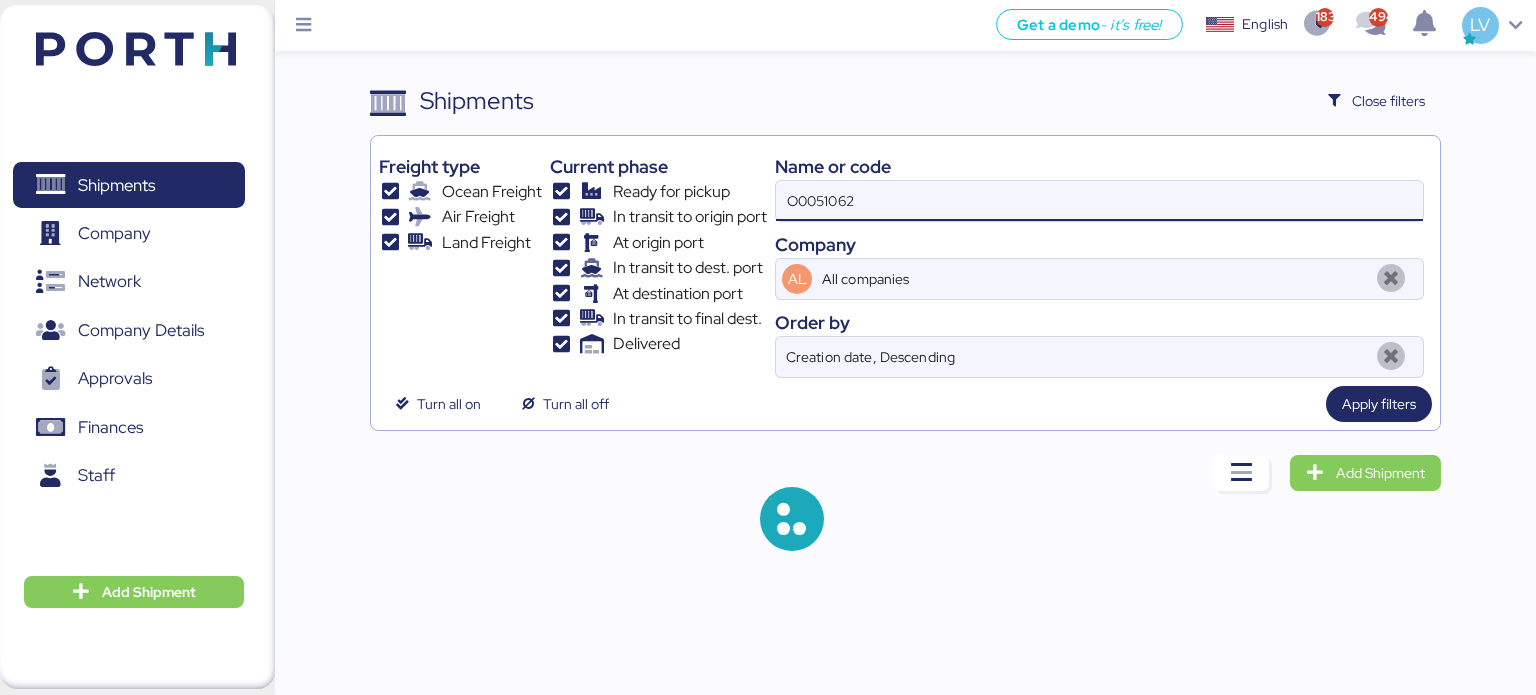 paste on "CNICB25006730" 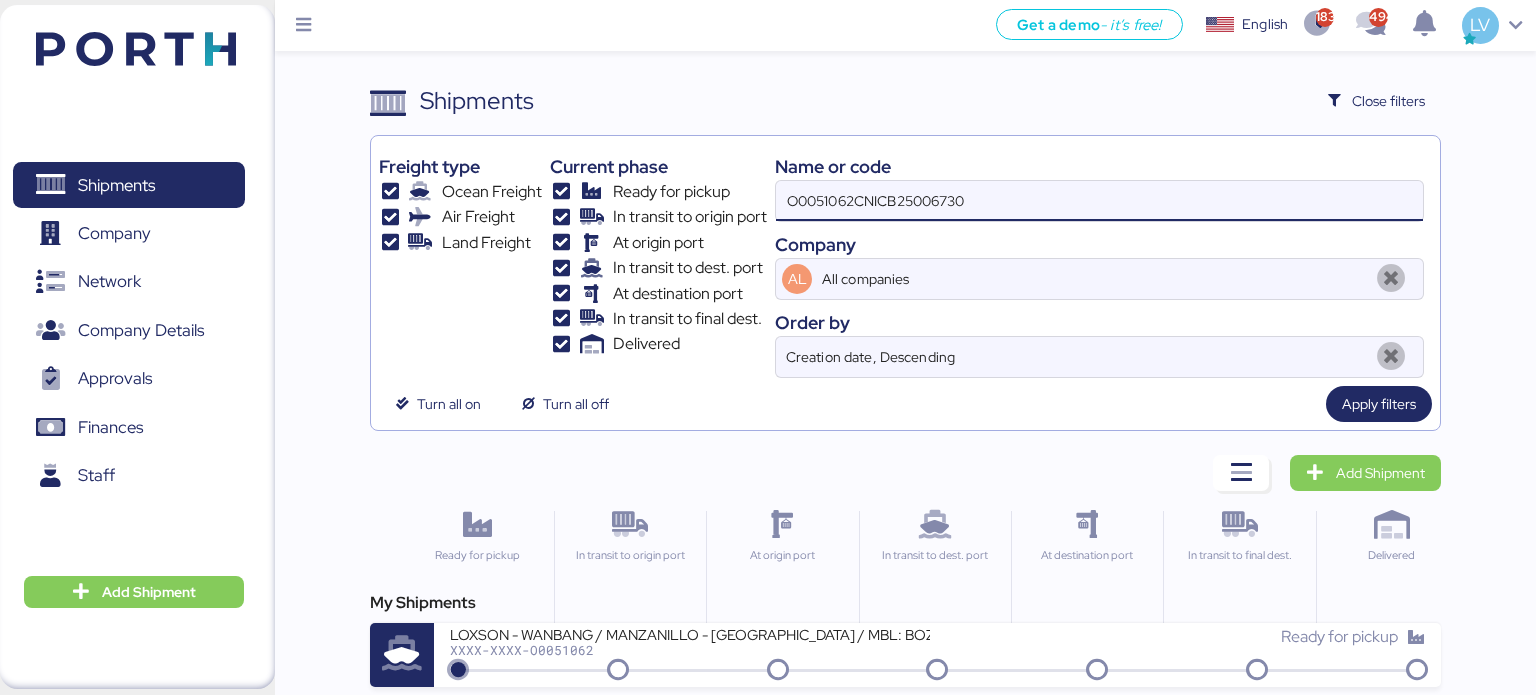 click on "O0051062CNICB25006730" at bounding box center [1099, 201] 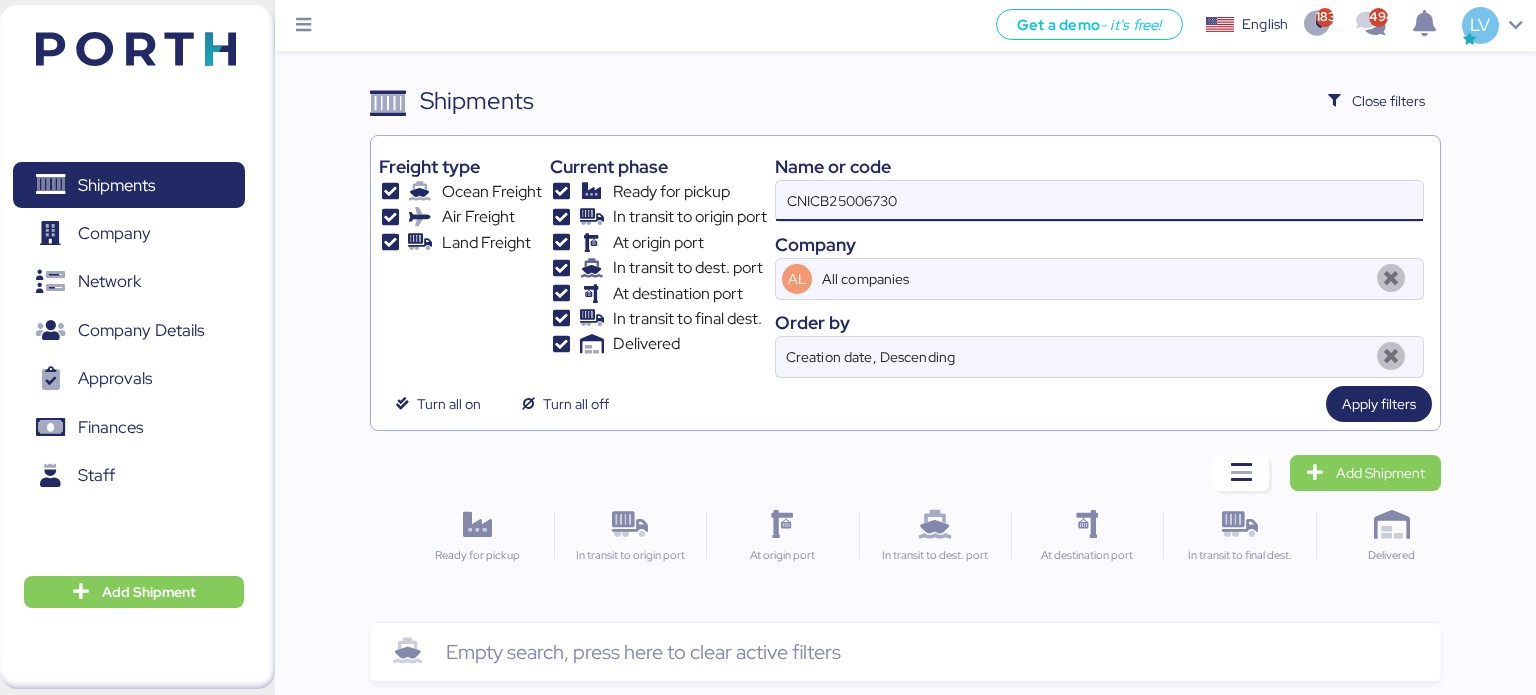 type on "CNICB25006730" 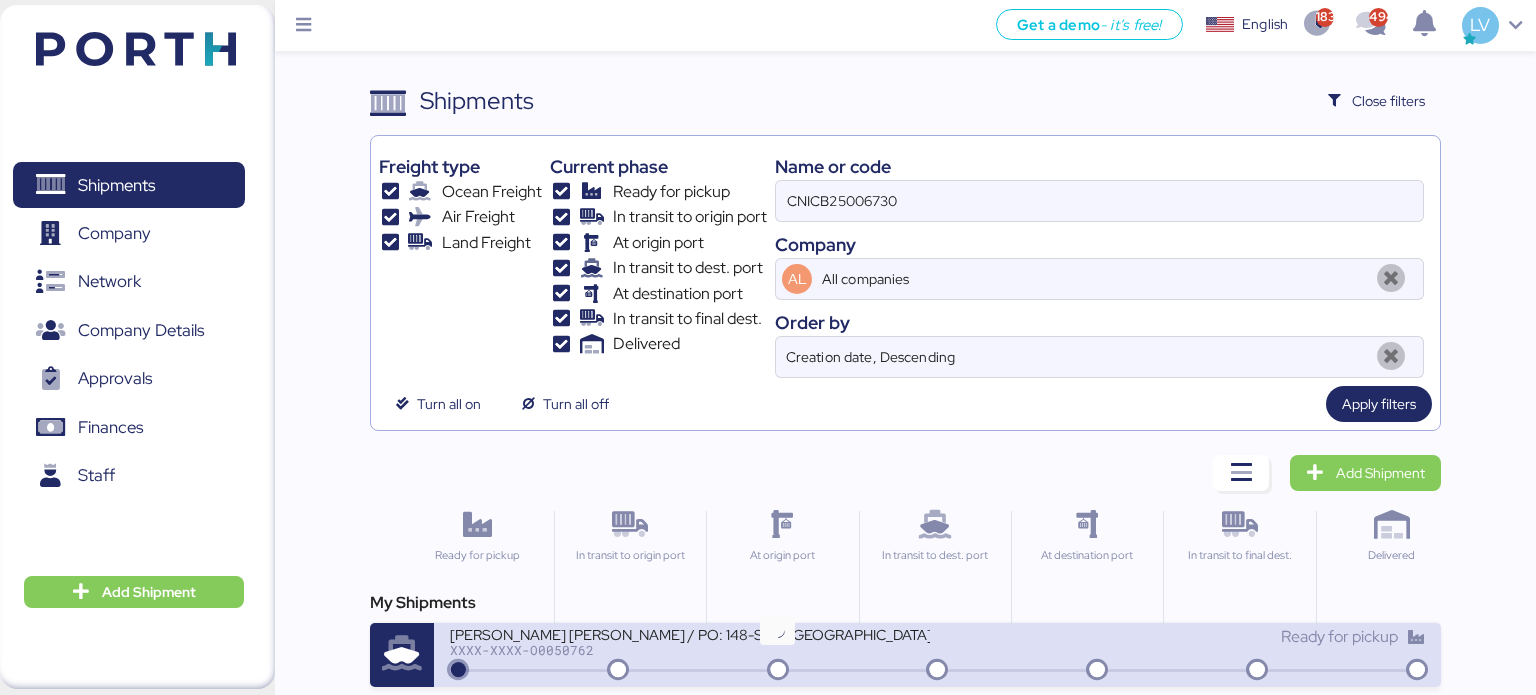 click at bounding box center [778, 671] 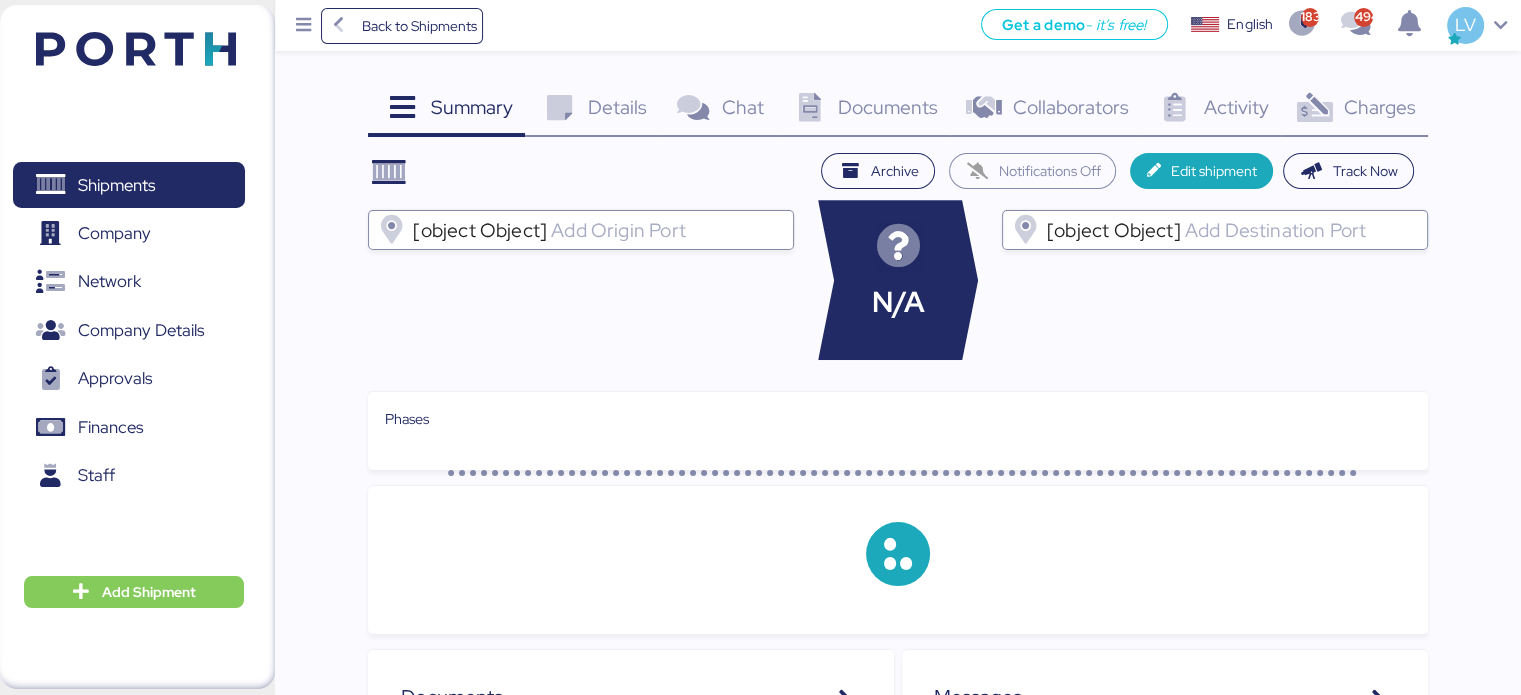 click on "Charges" at bounding box center [1379, 107] 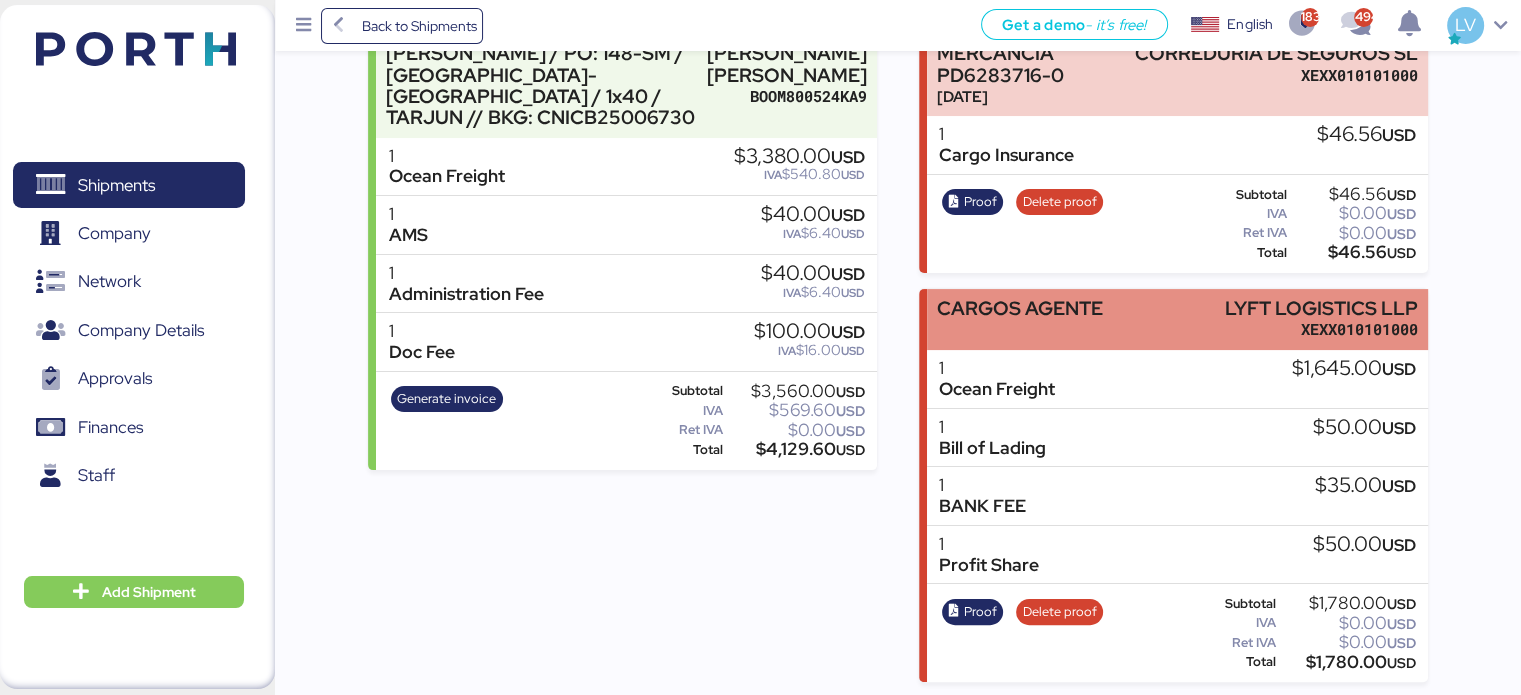 scroll, scrollTop: 0, scrollLeft: 0, axis: both 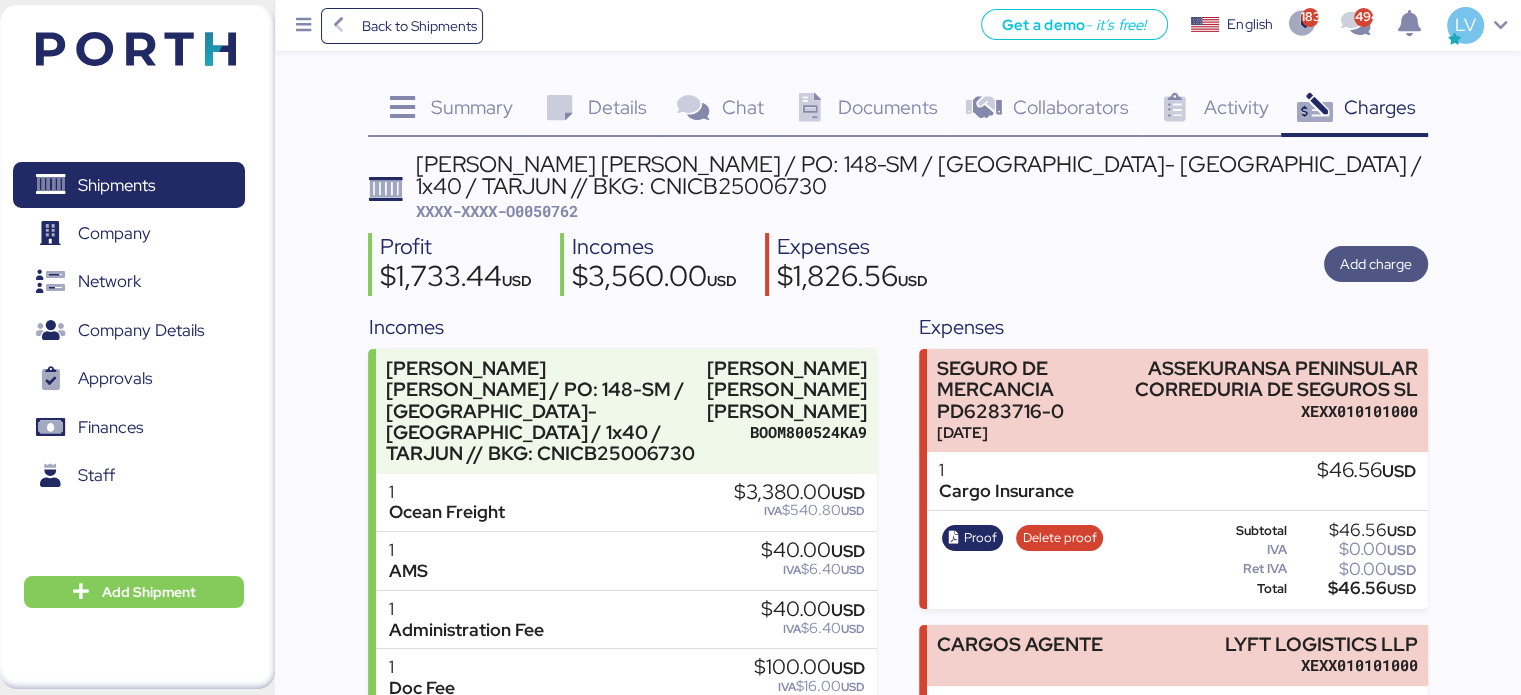 click on "Add charge" at bounding box center [1376, 264] 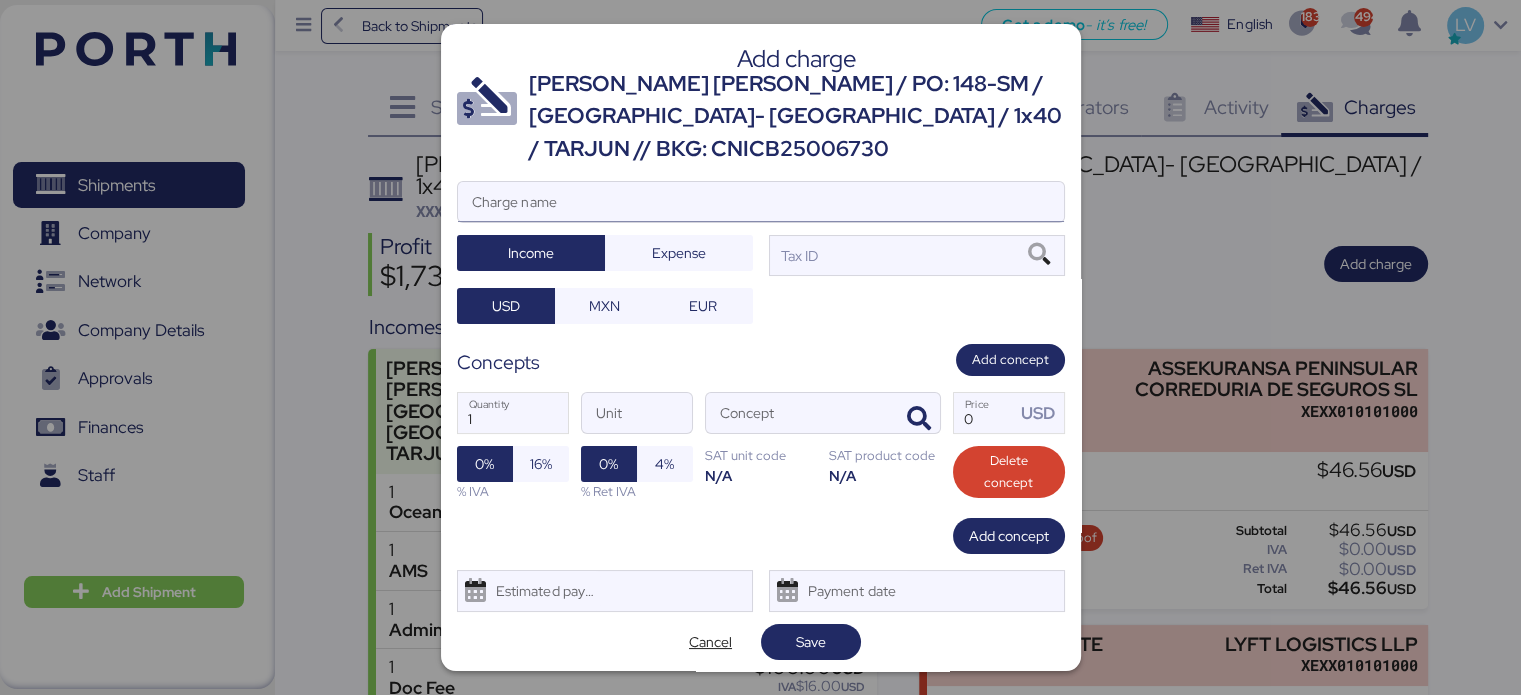click on "Charge name" at bounding box center (761, 202) 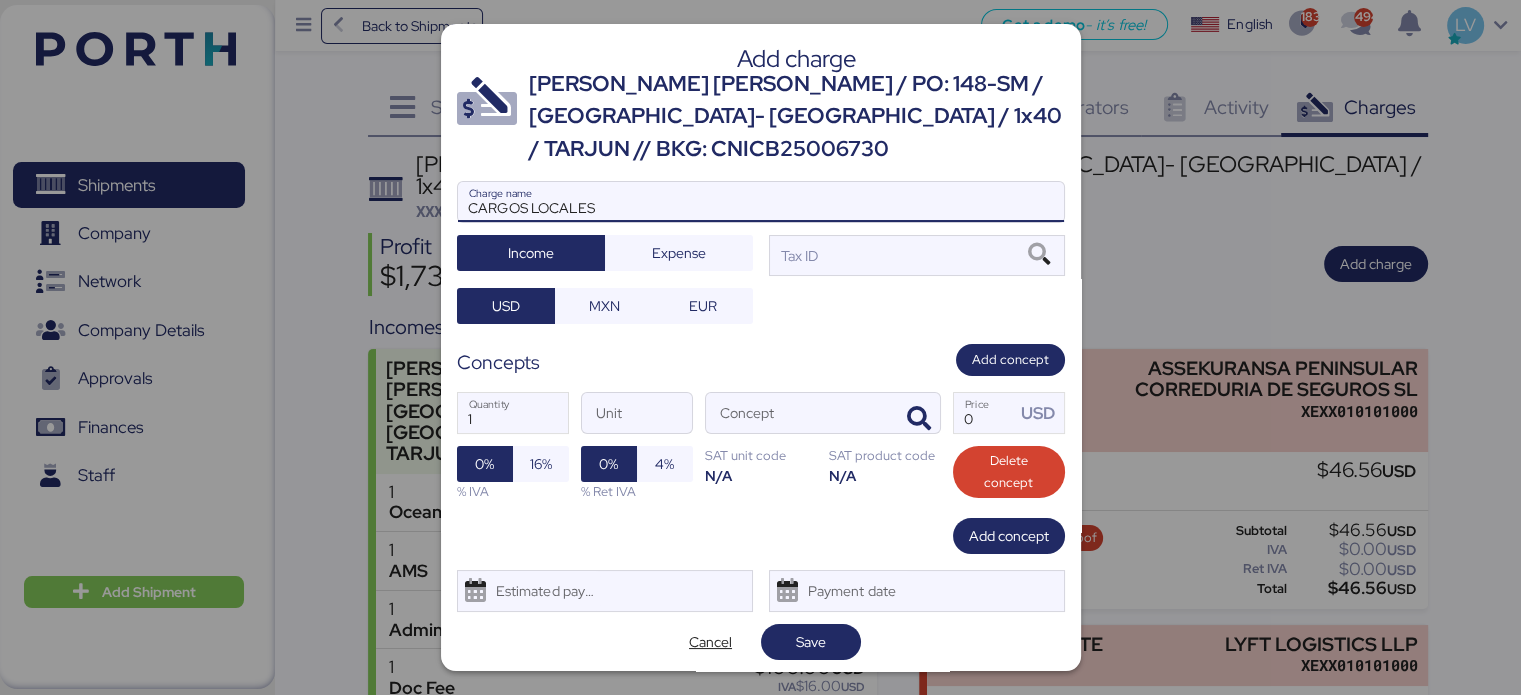 type on "CARGOS LOCALES" 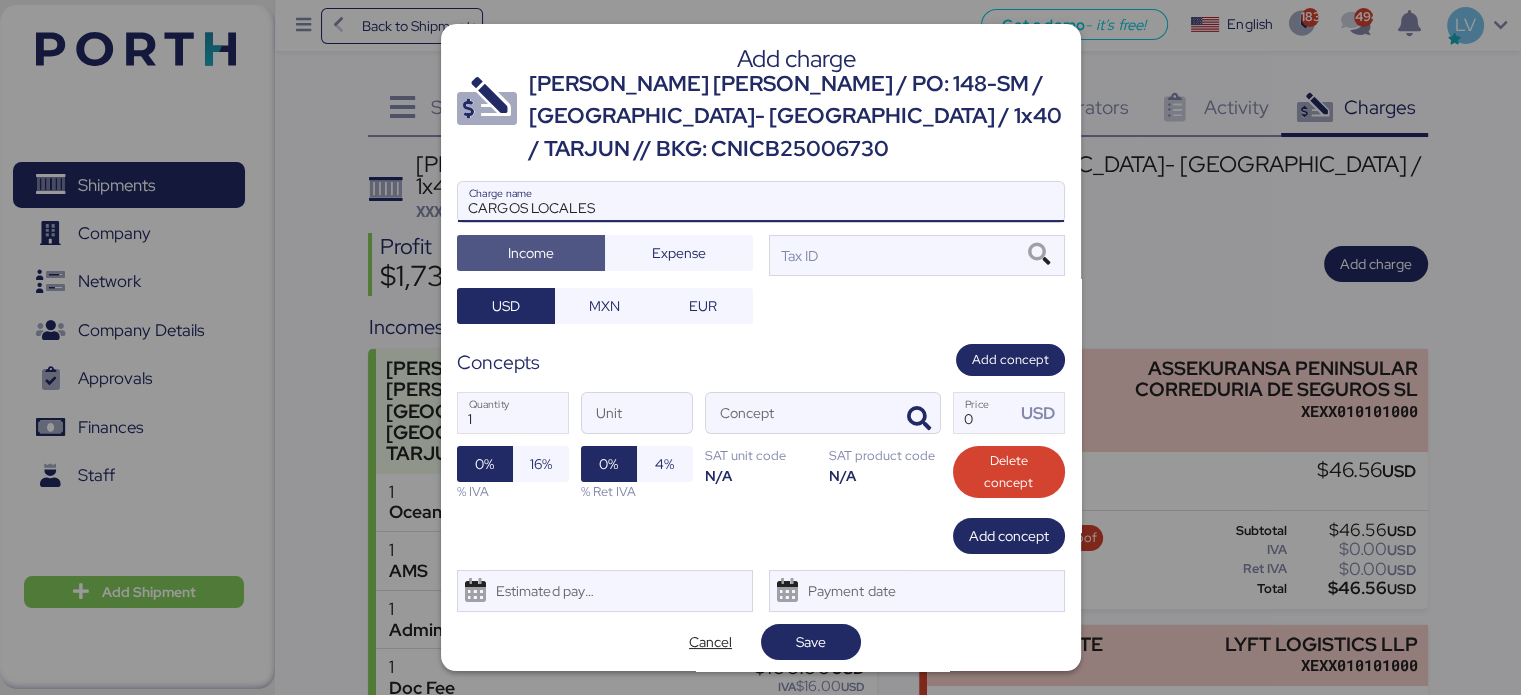 type 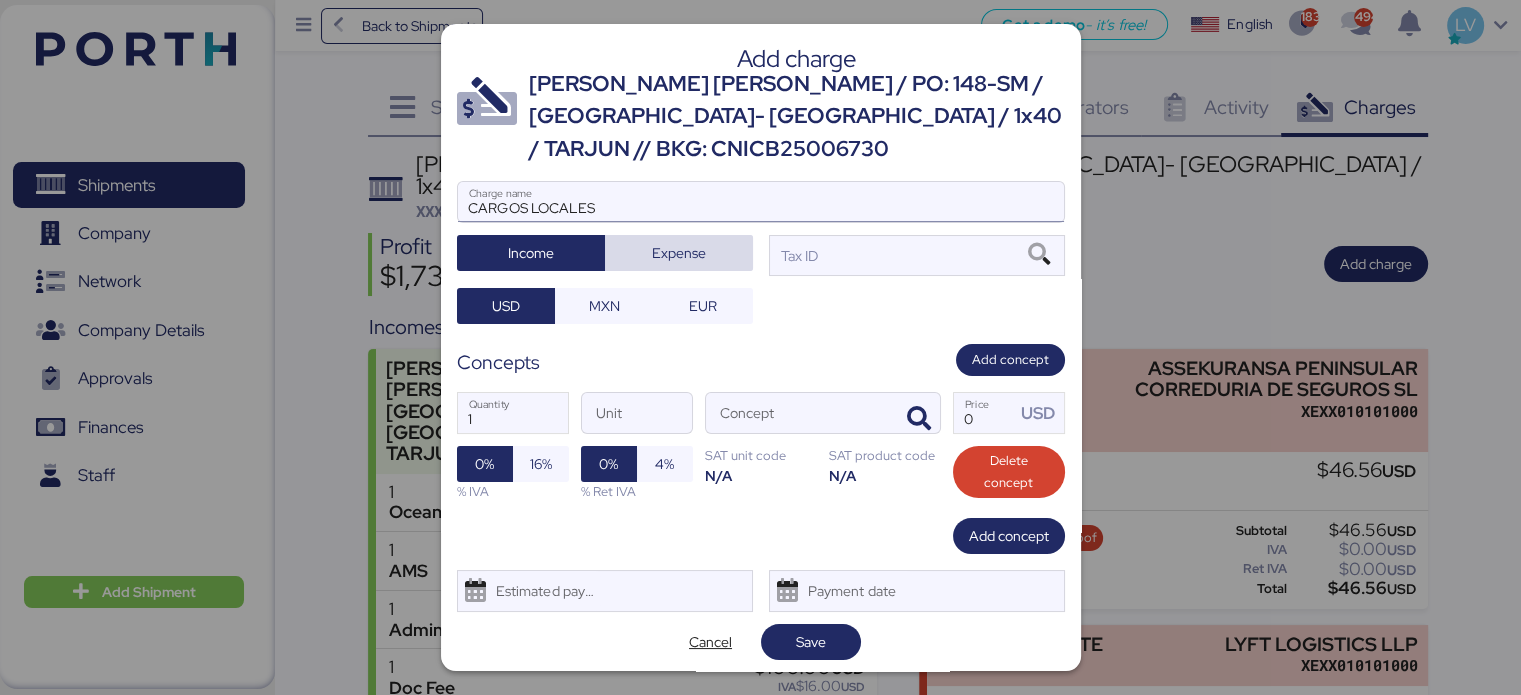 type 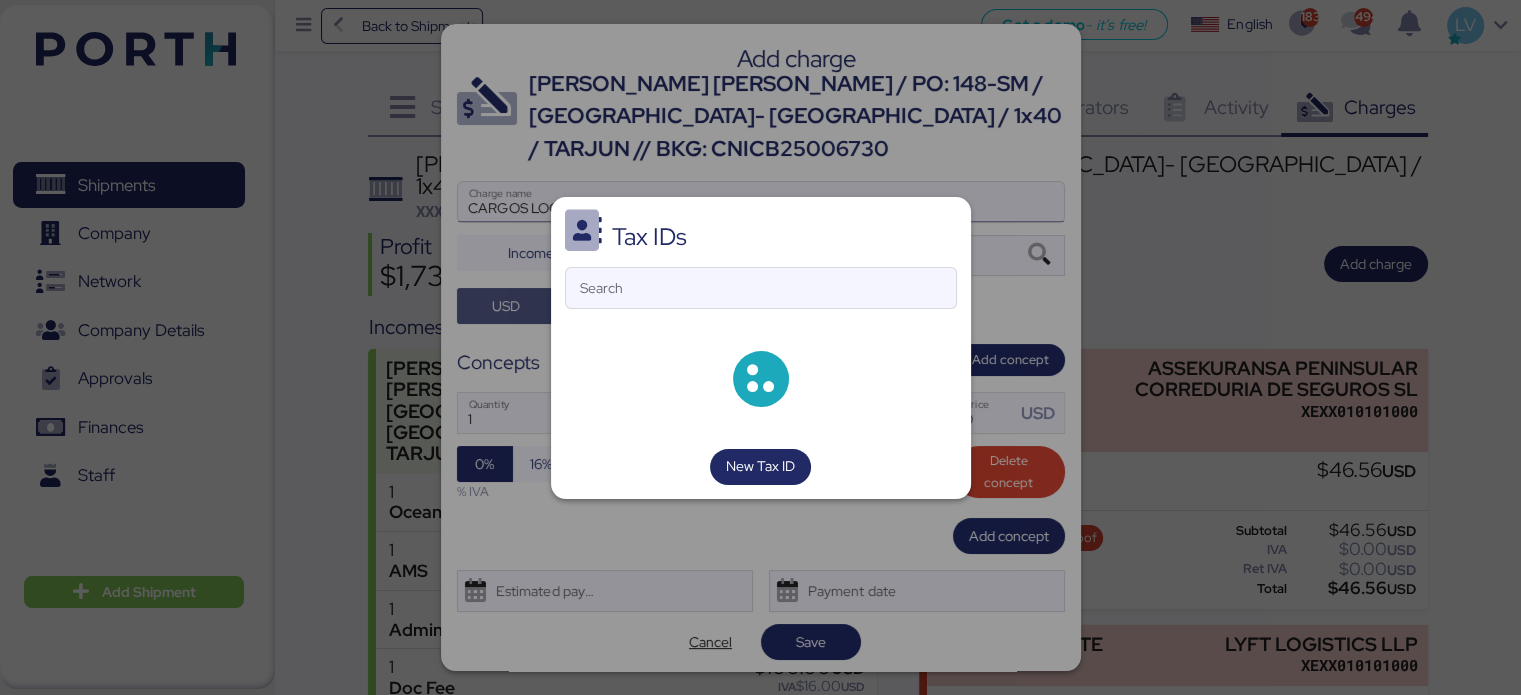 type 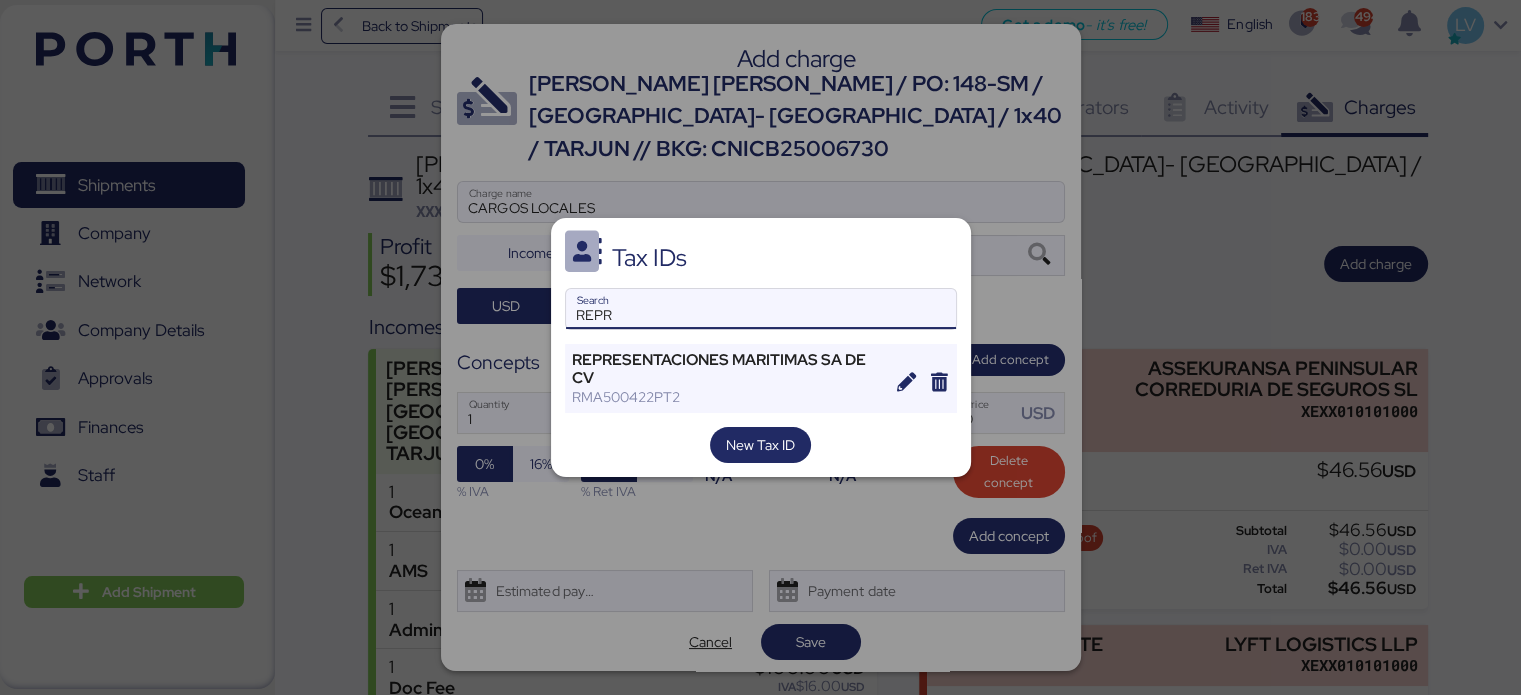 type on "REPR" 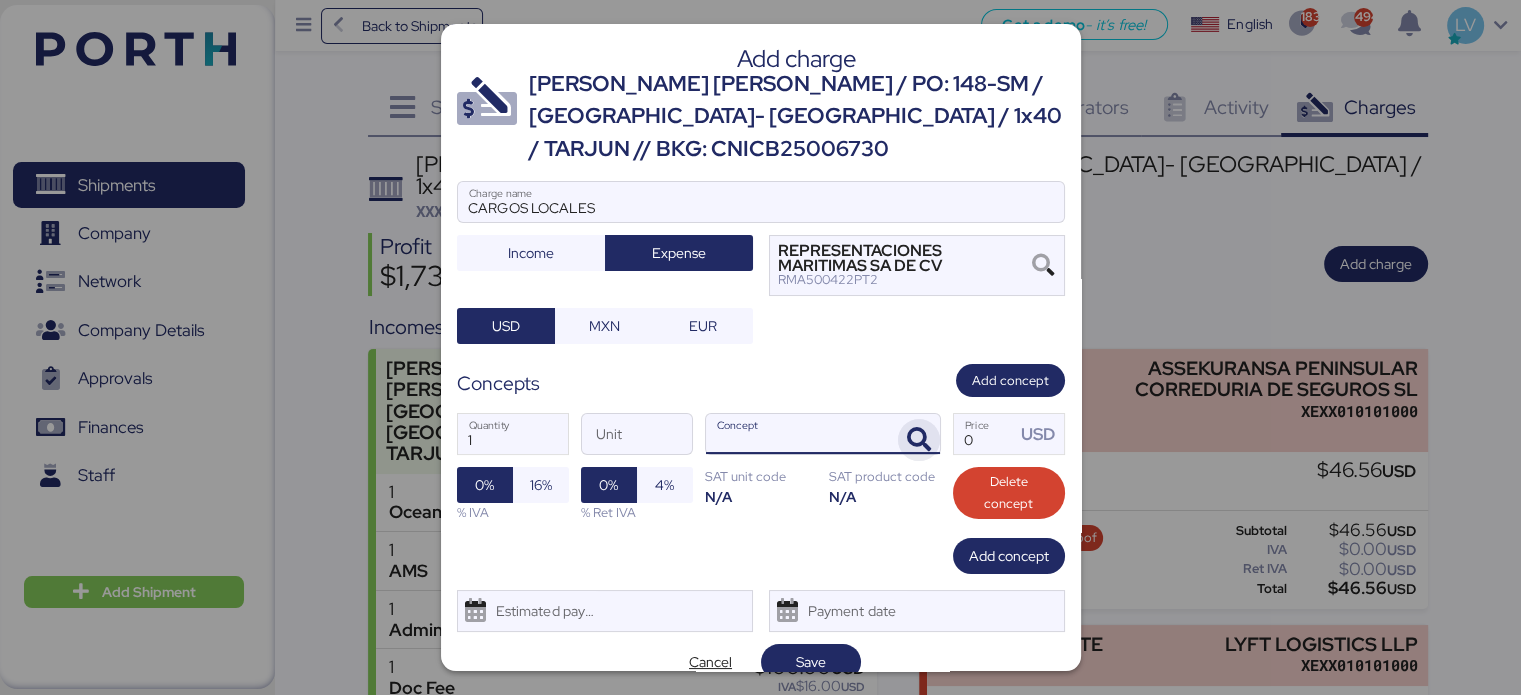 click at bounding box center (919, 440) 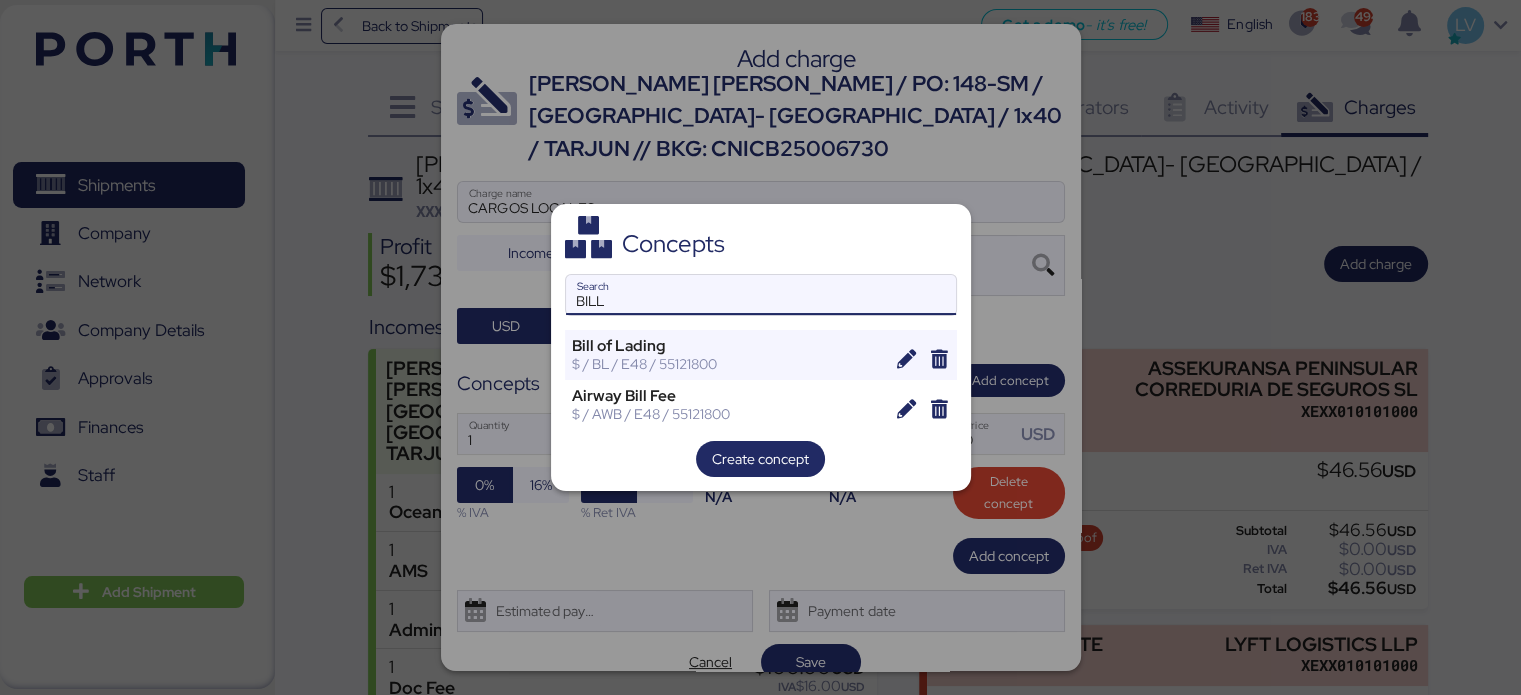 type on "BILL" 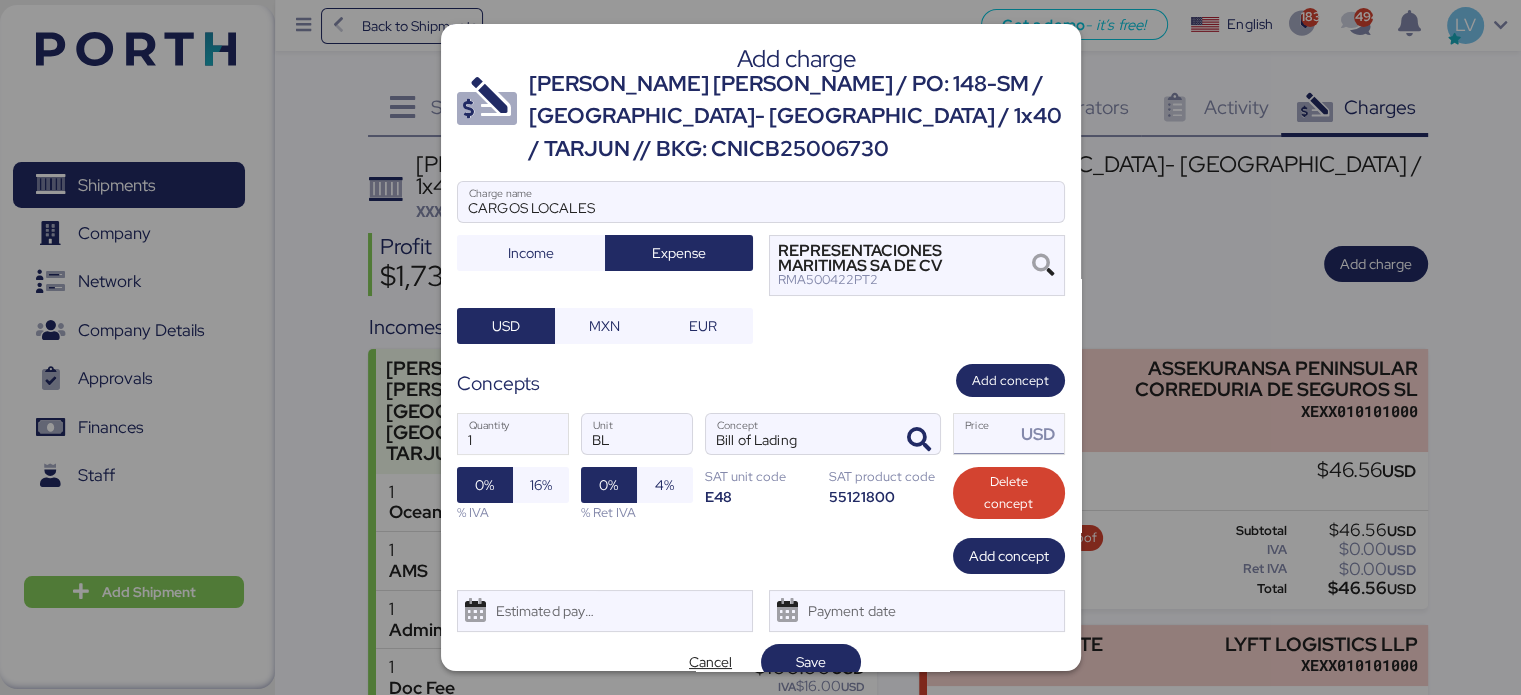click on "Price USD" at bounding box center (985, 434) 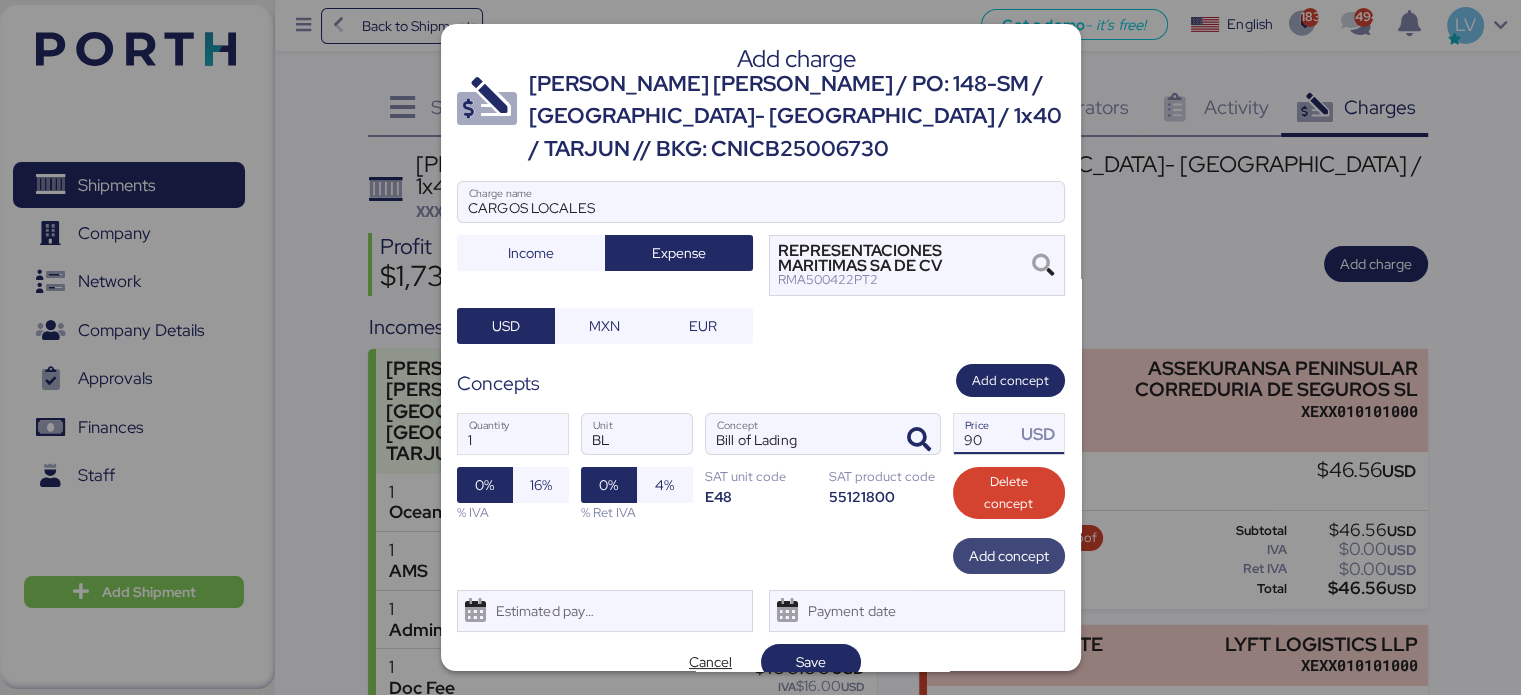 type on "90" 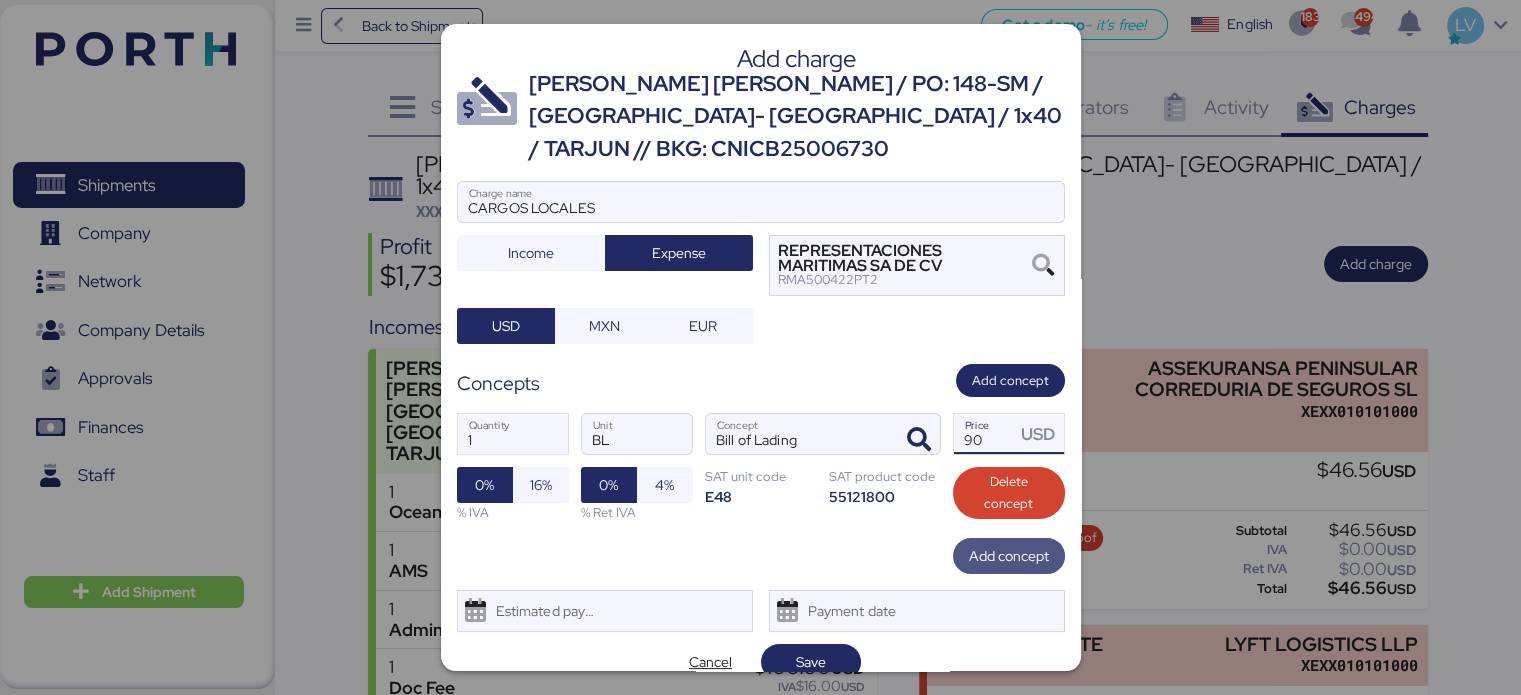 click on "Add concept" at bounding box center [1009, 556] 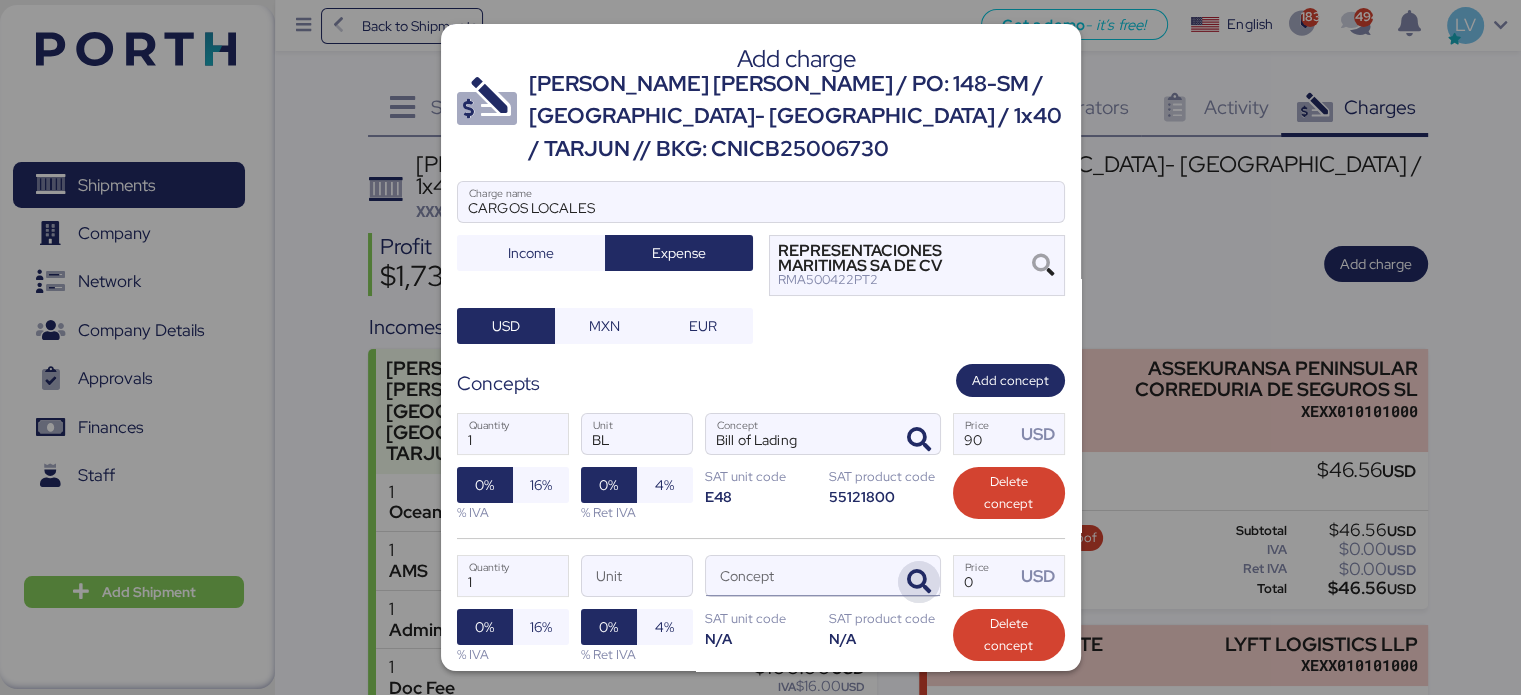 click at bounding box center [919, 582] 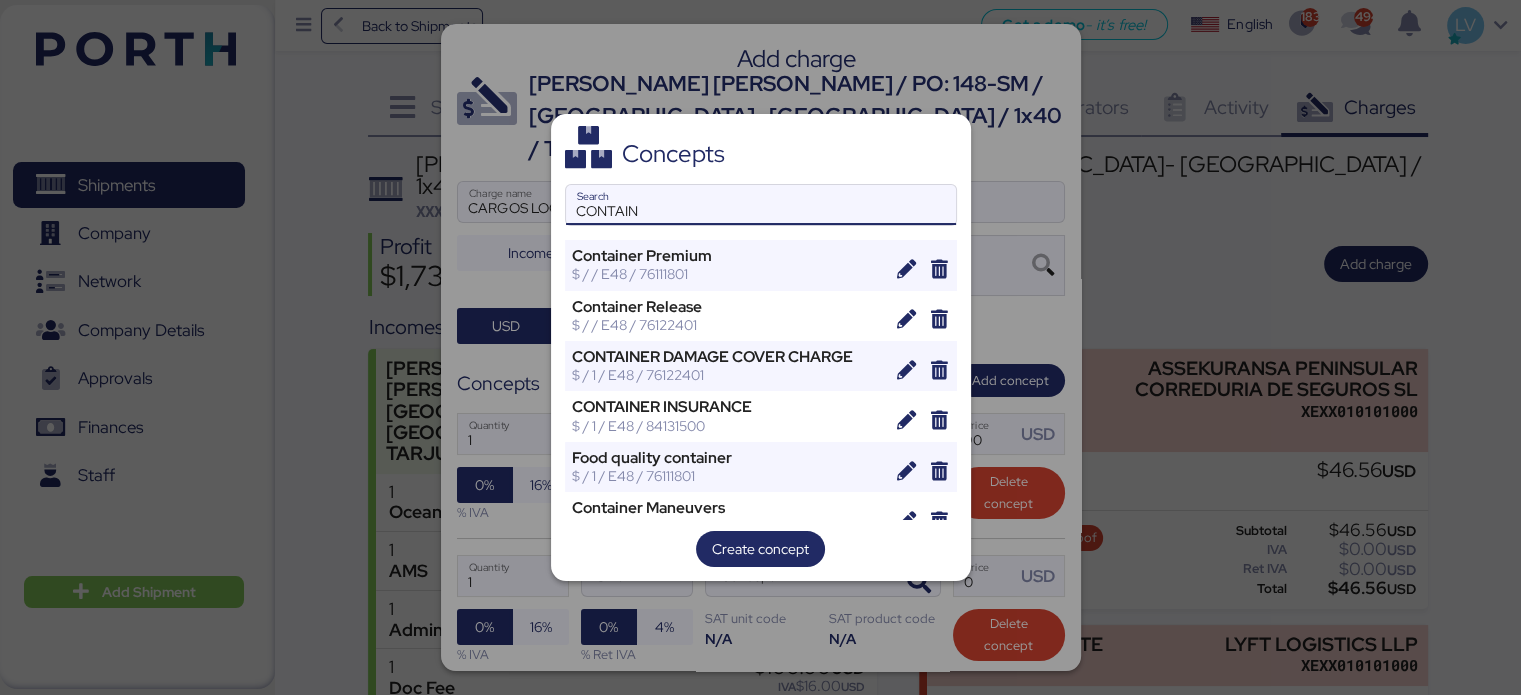 type on "CONTAIN" 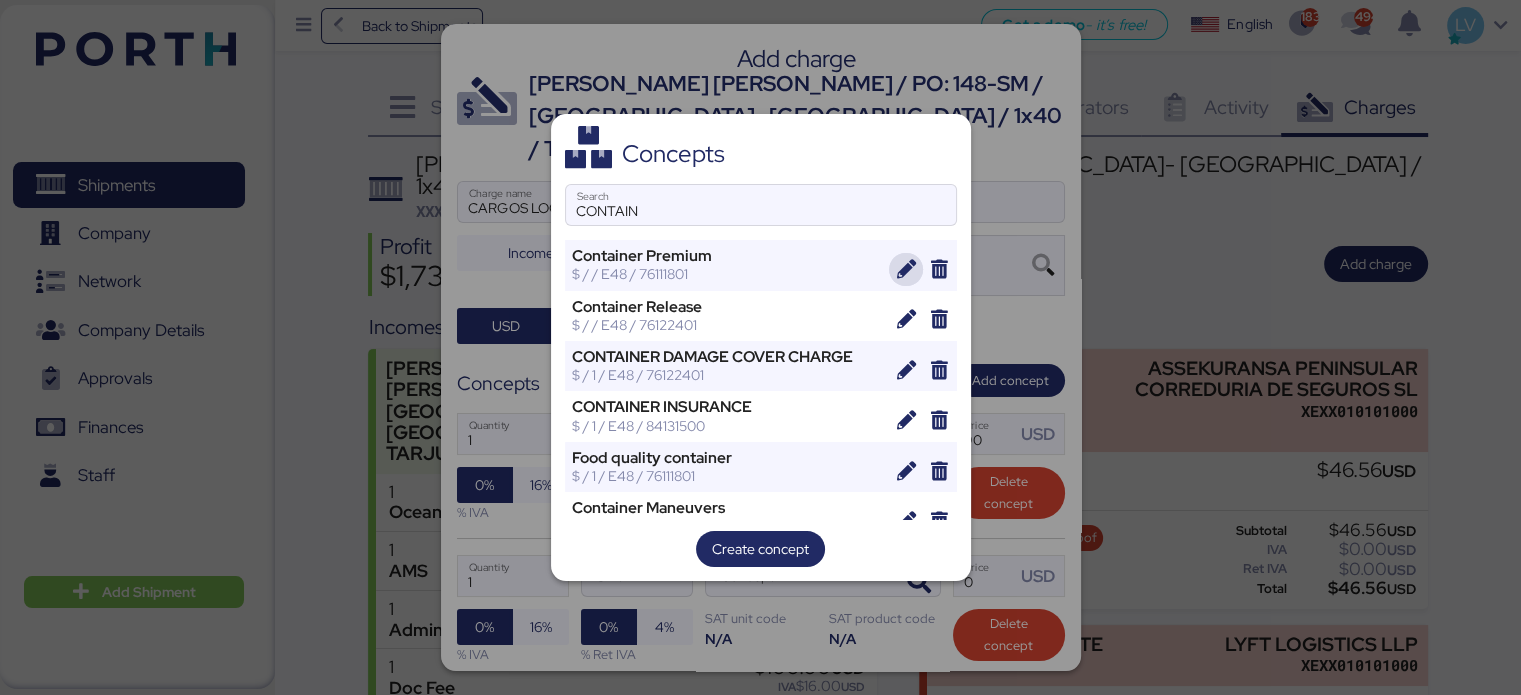 type 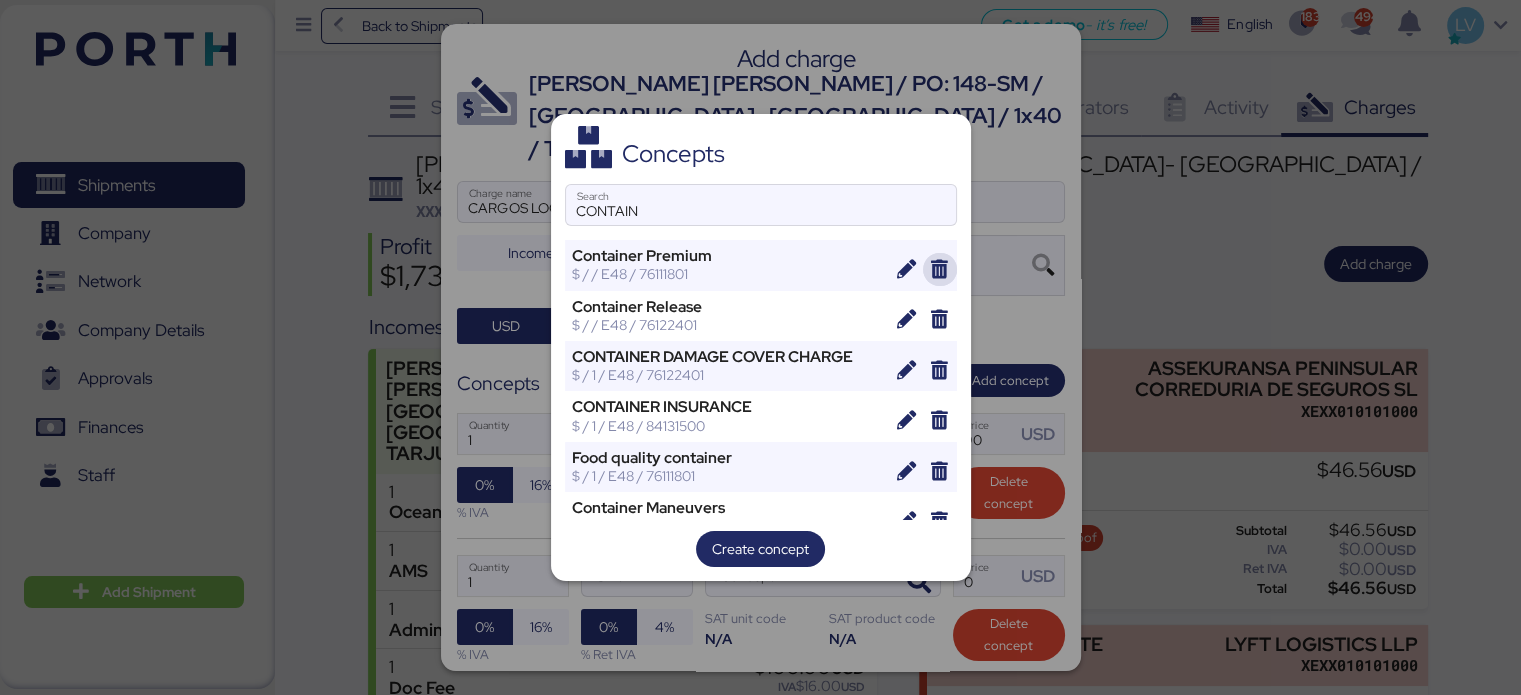 type 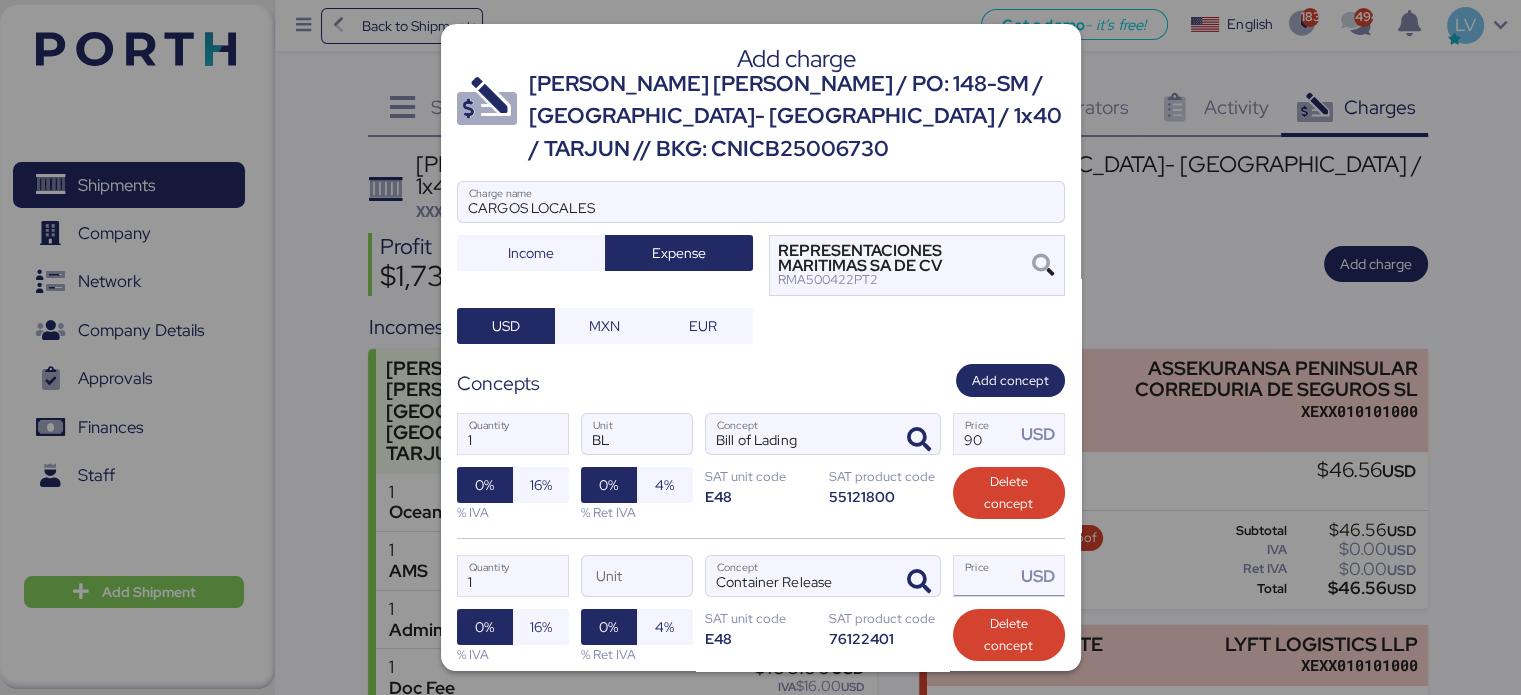 click on "Price USD" at bounding box center [985, 576] 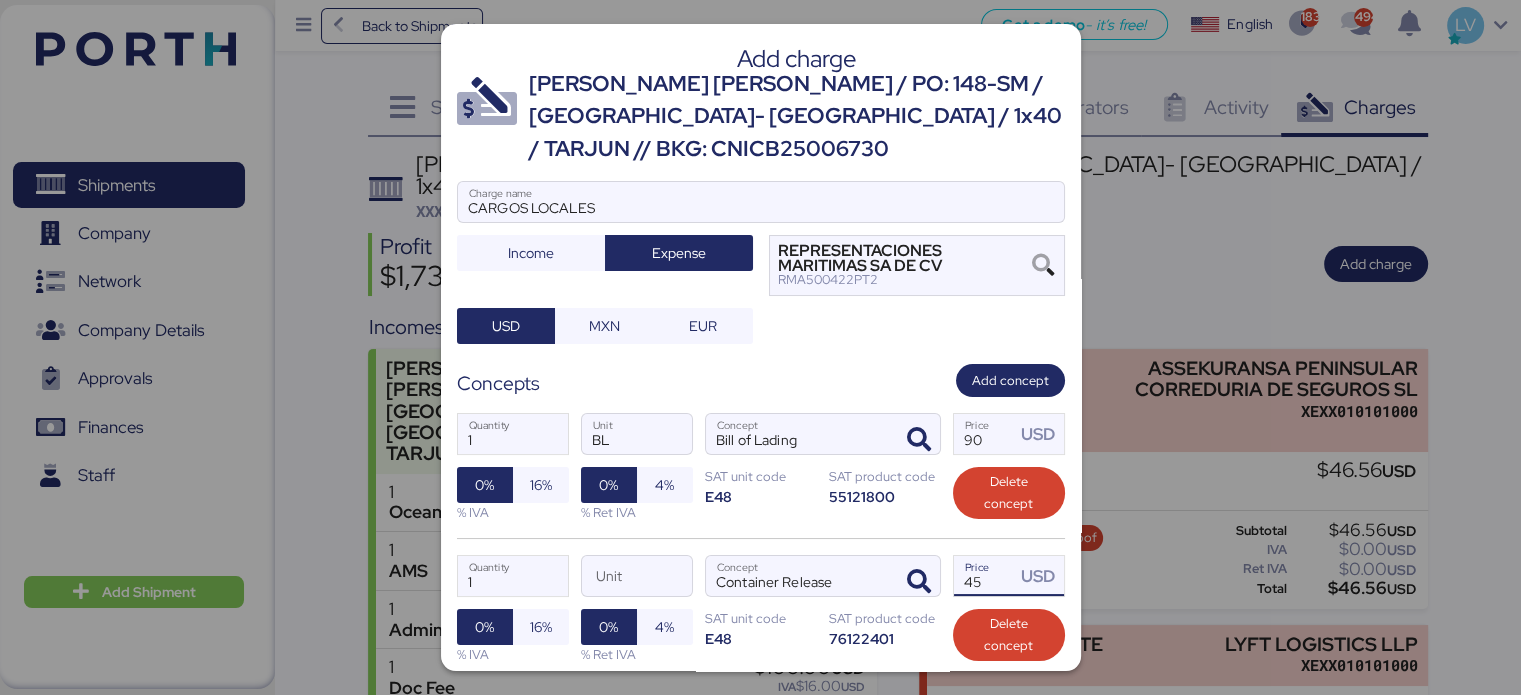 type on "45" 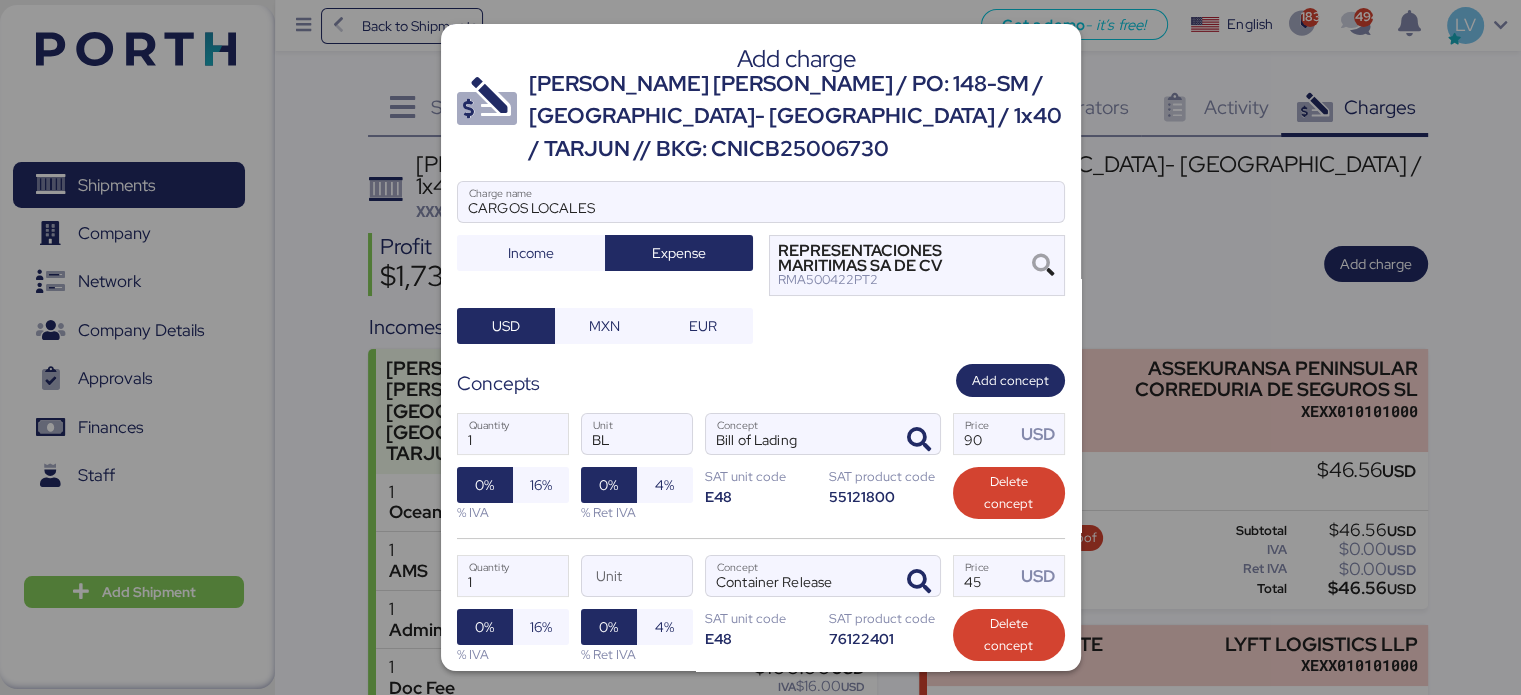 scroll, scrollTop: 165, scrollLeft: 0, axis: vertical 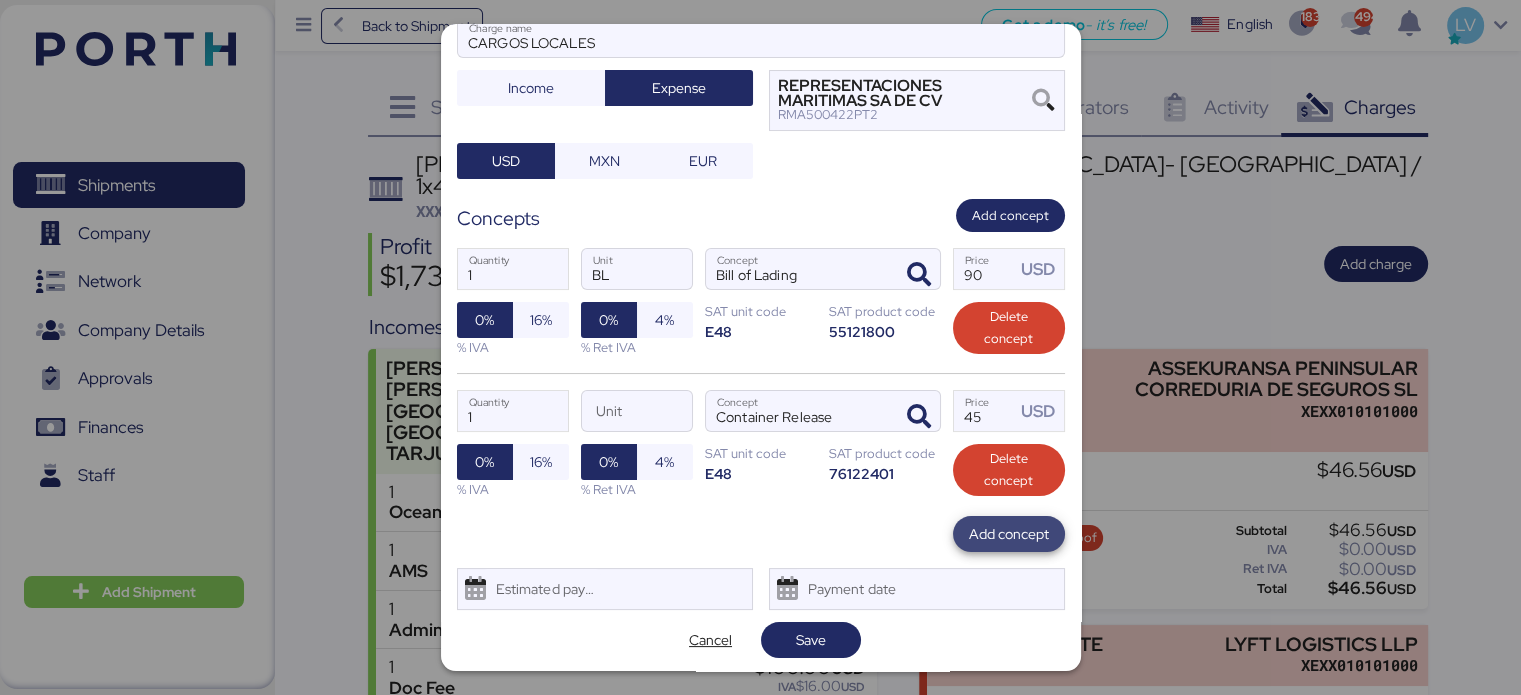 click on "Add concept" at bounding box center [1009, 534] 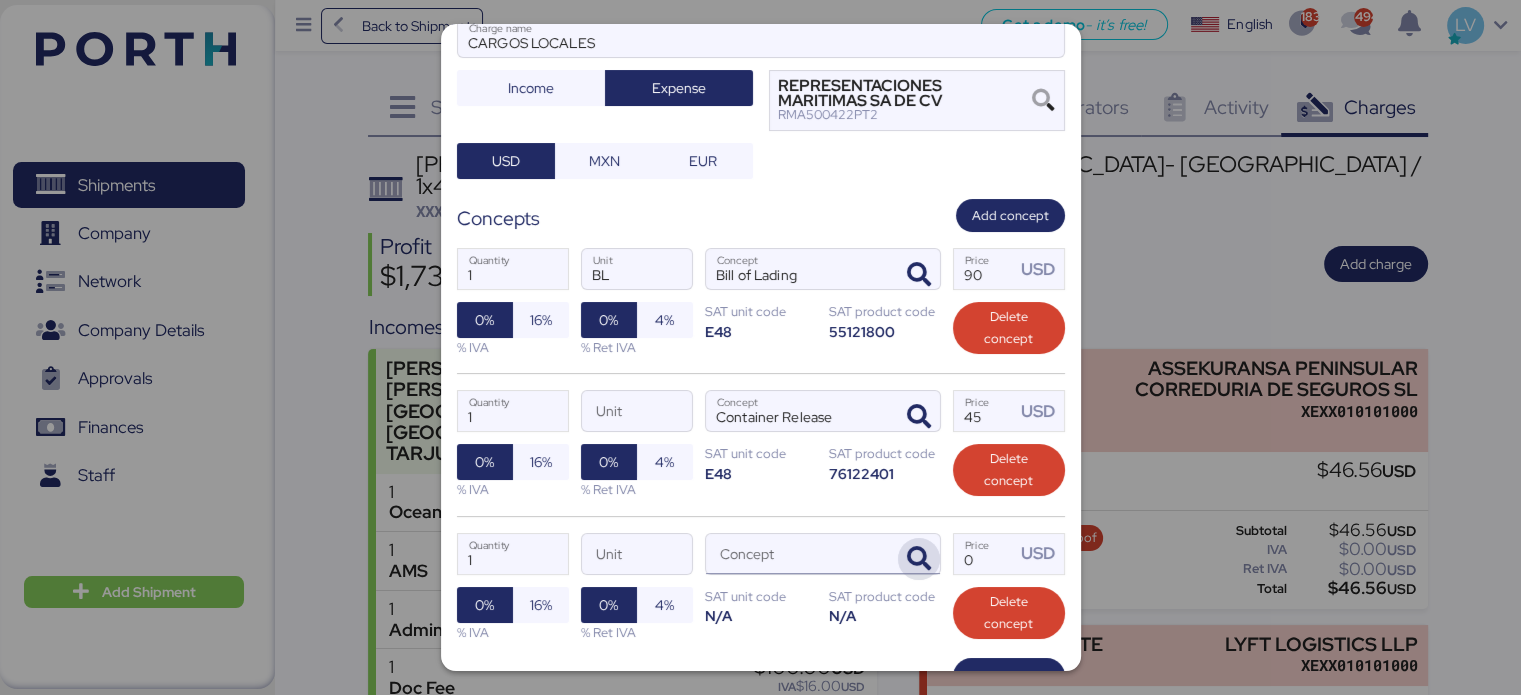 click at bounding box center [919, 559] 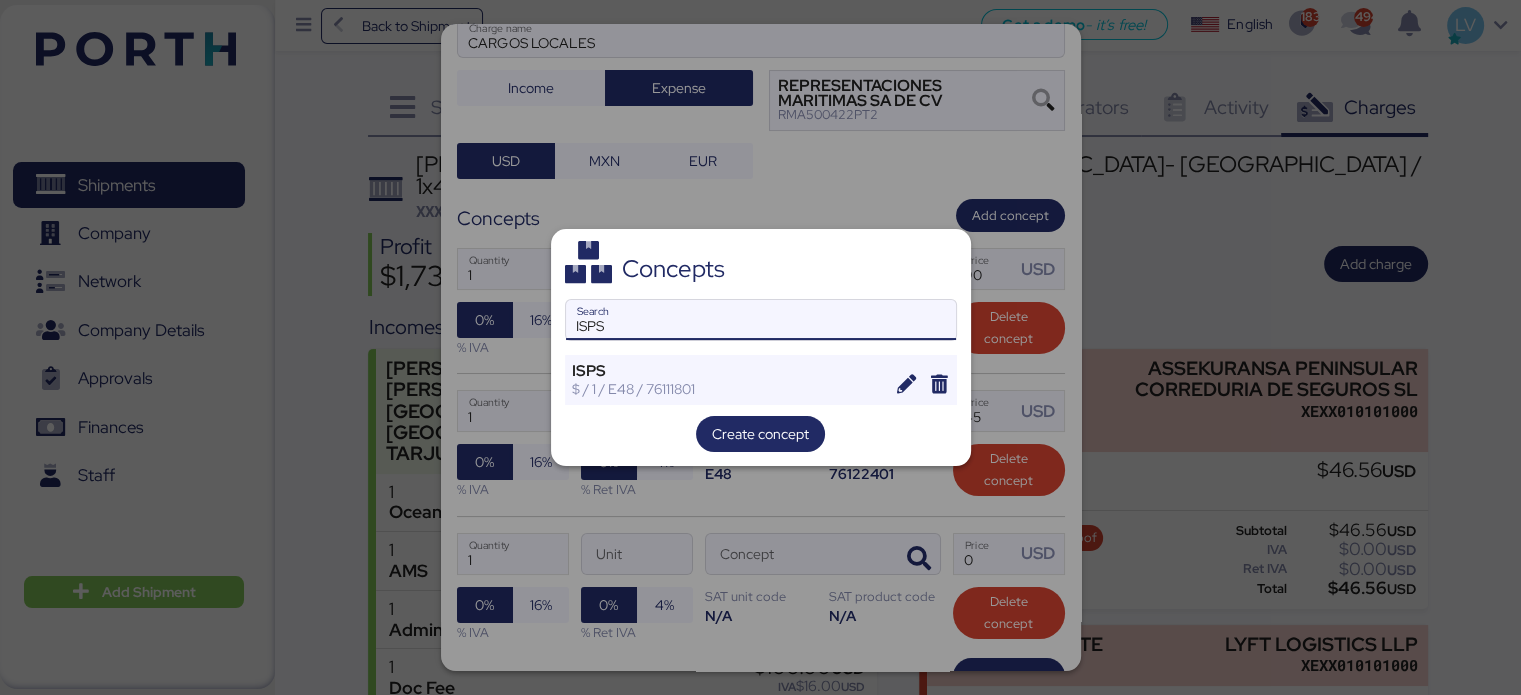 type on "ISPS" 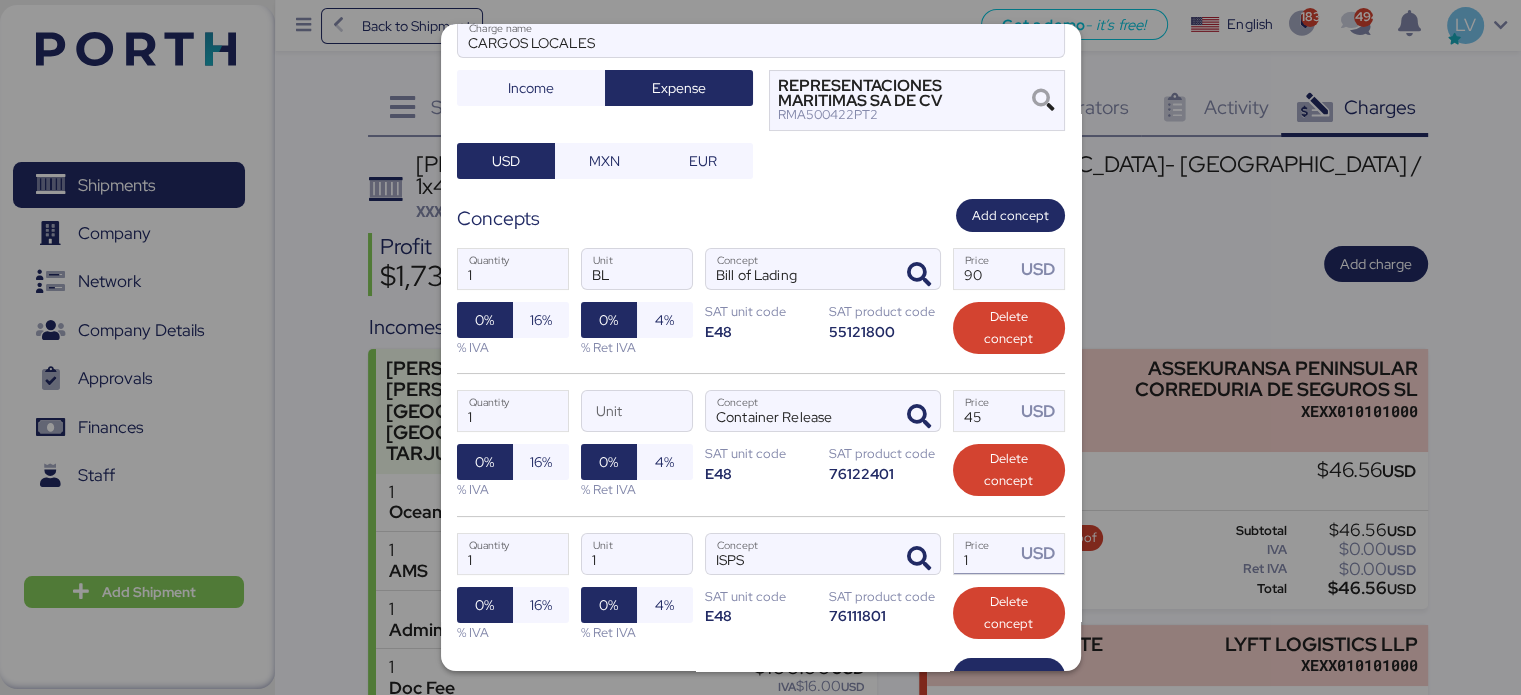 click on "1" at bounding box center (985, 554) 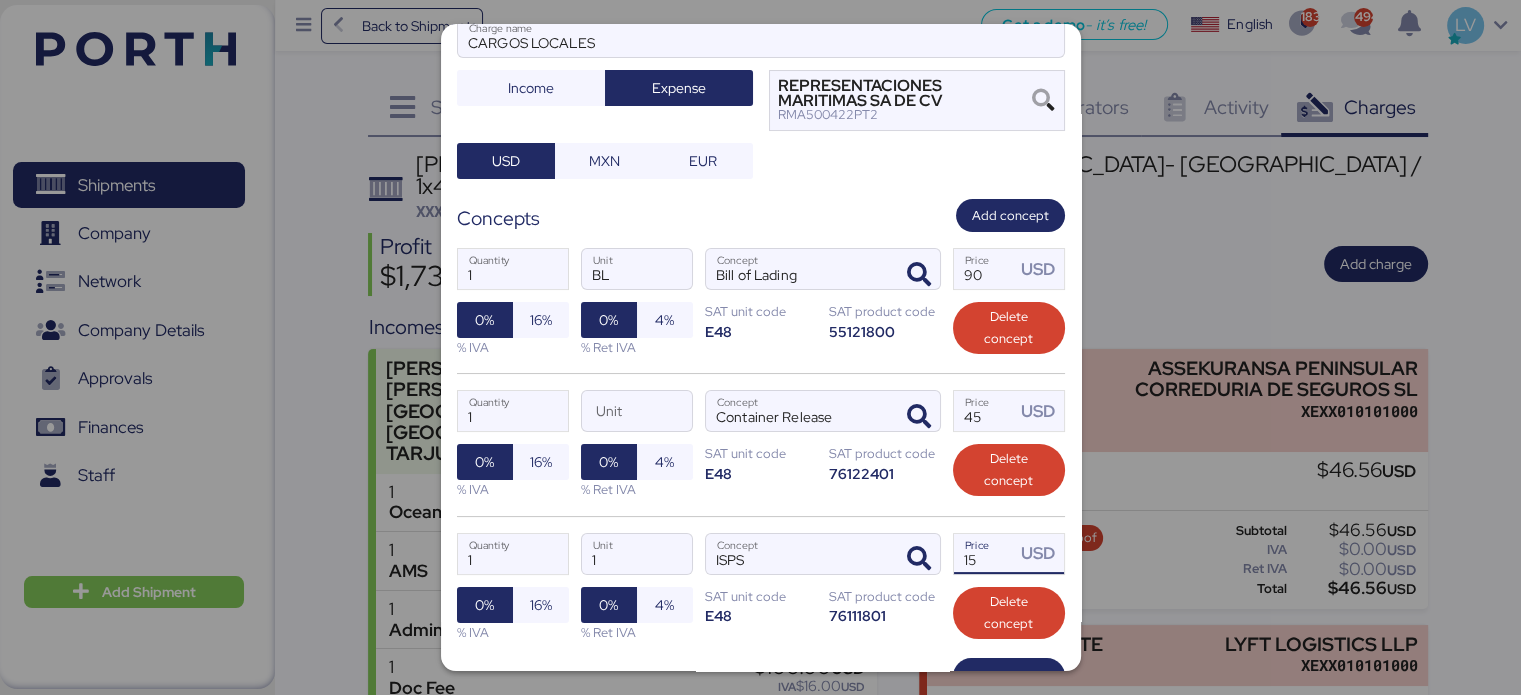 type on "15" 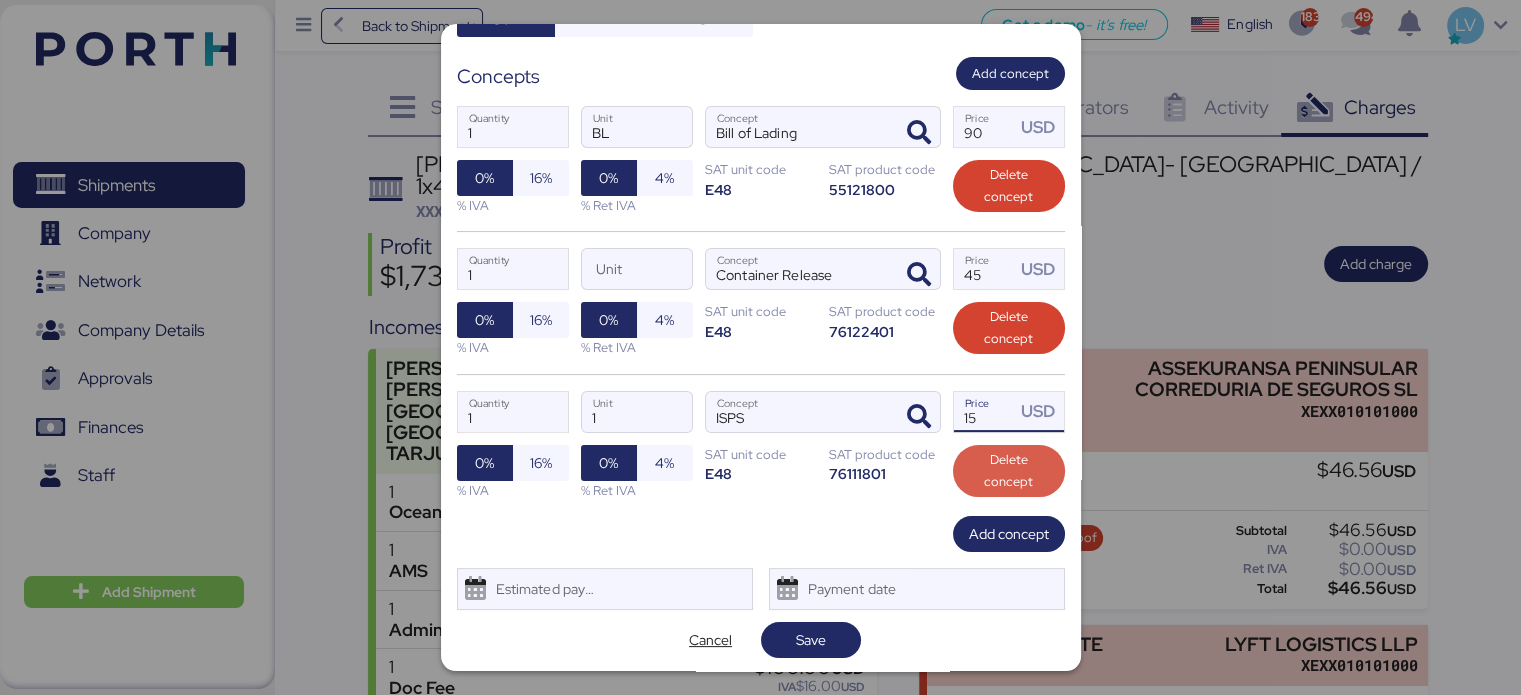 click on "Delete concept" at bounding box center [1009, 471] 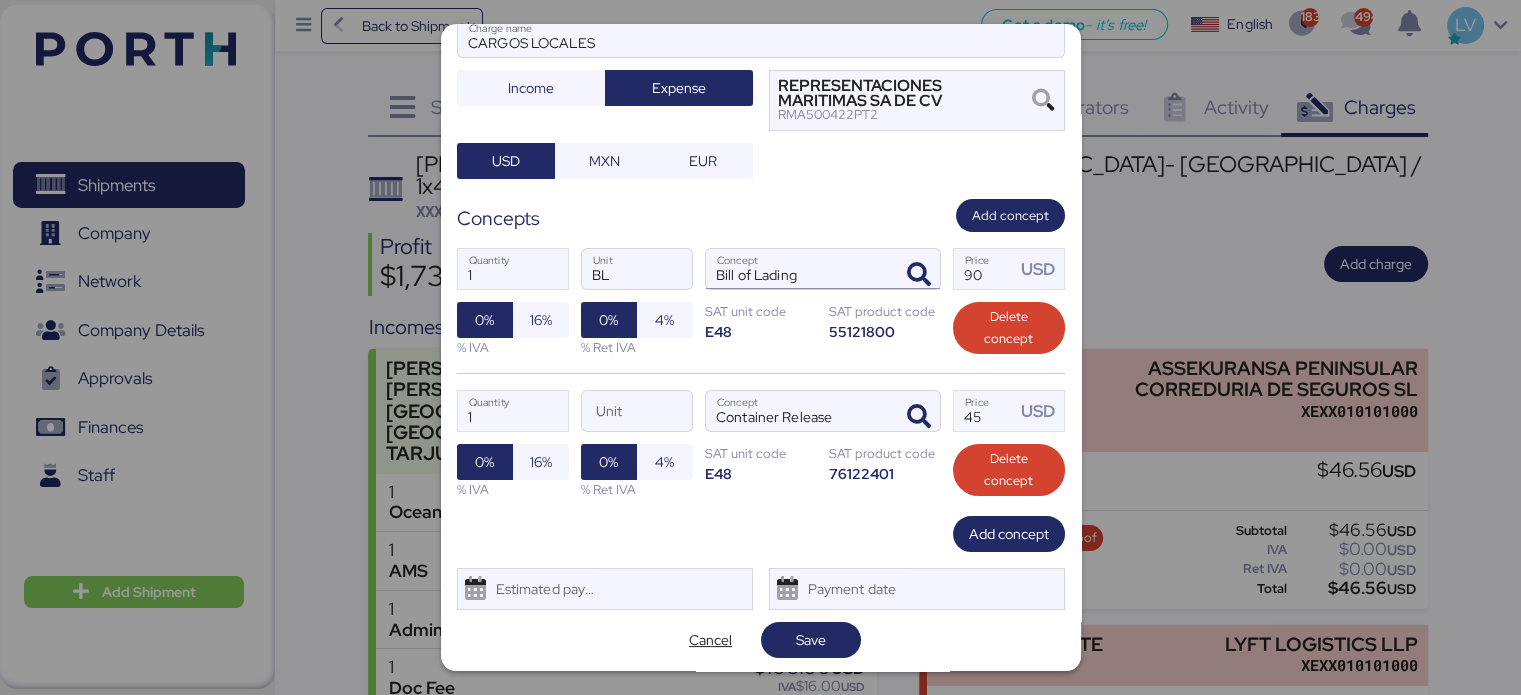 scroll, scrollTop: 0, scrollLeft: 0, axis: both 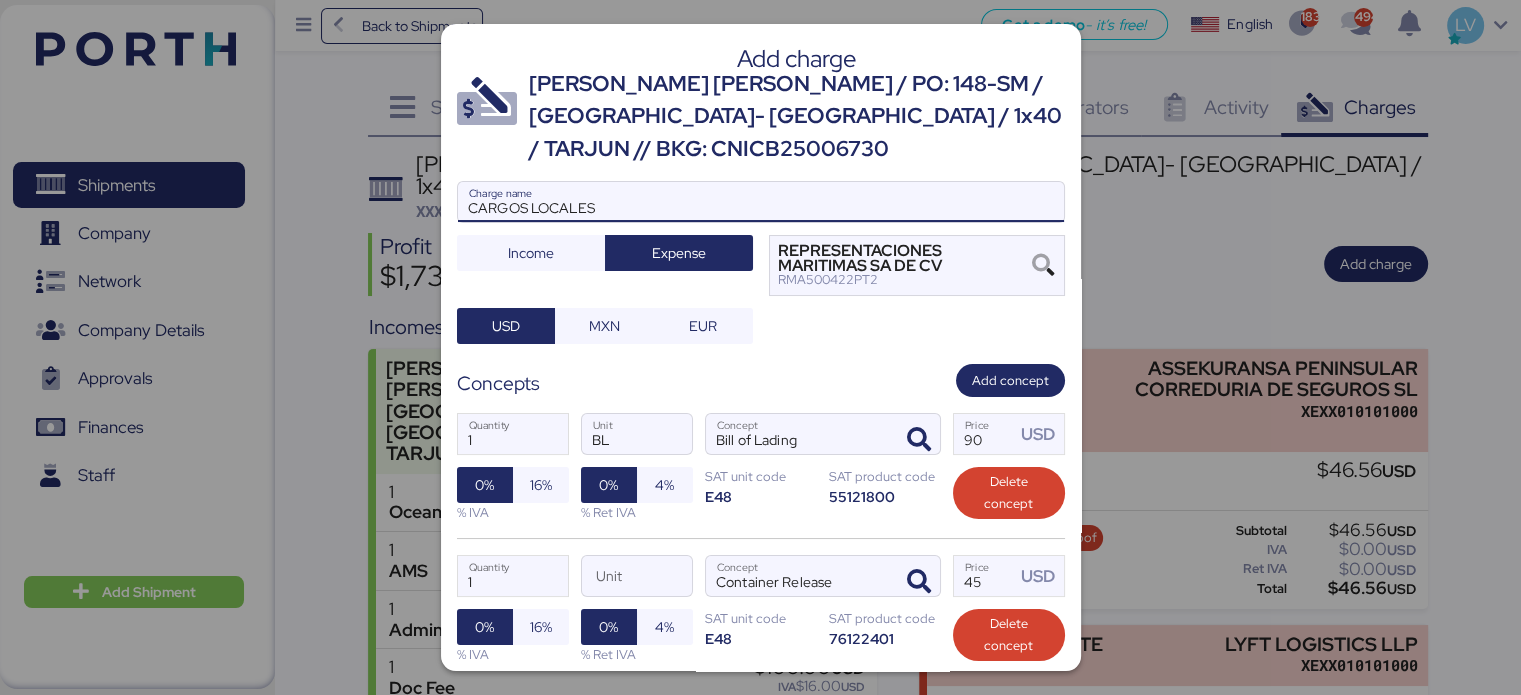 click on "CARGOS LOCALES" at bounding box center (761, 202) 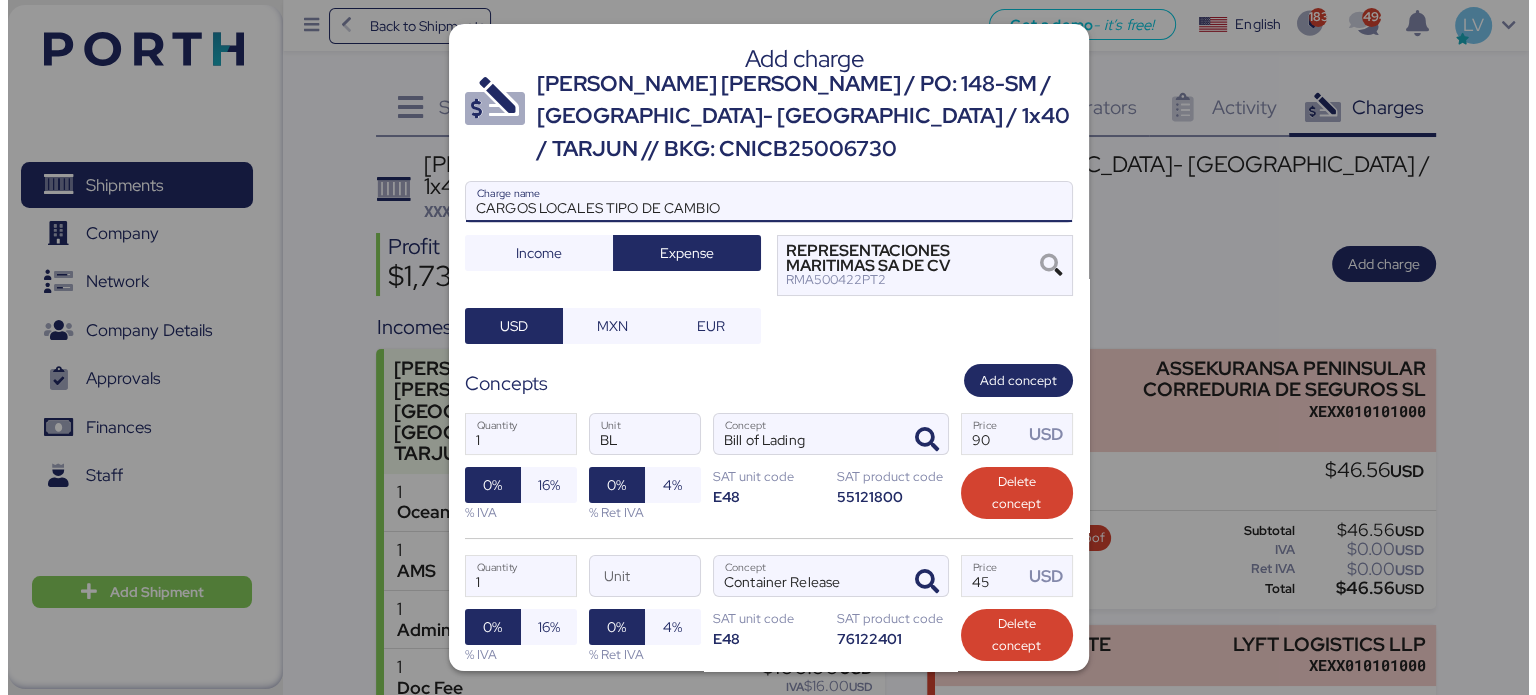 scroll, scrollTop: 165, scrollLeft: 0, axis: vertical 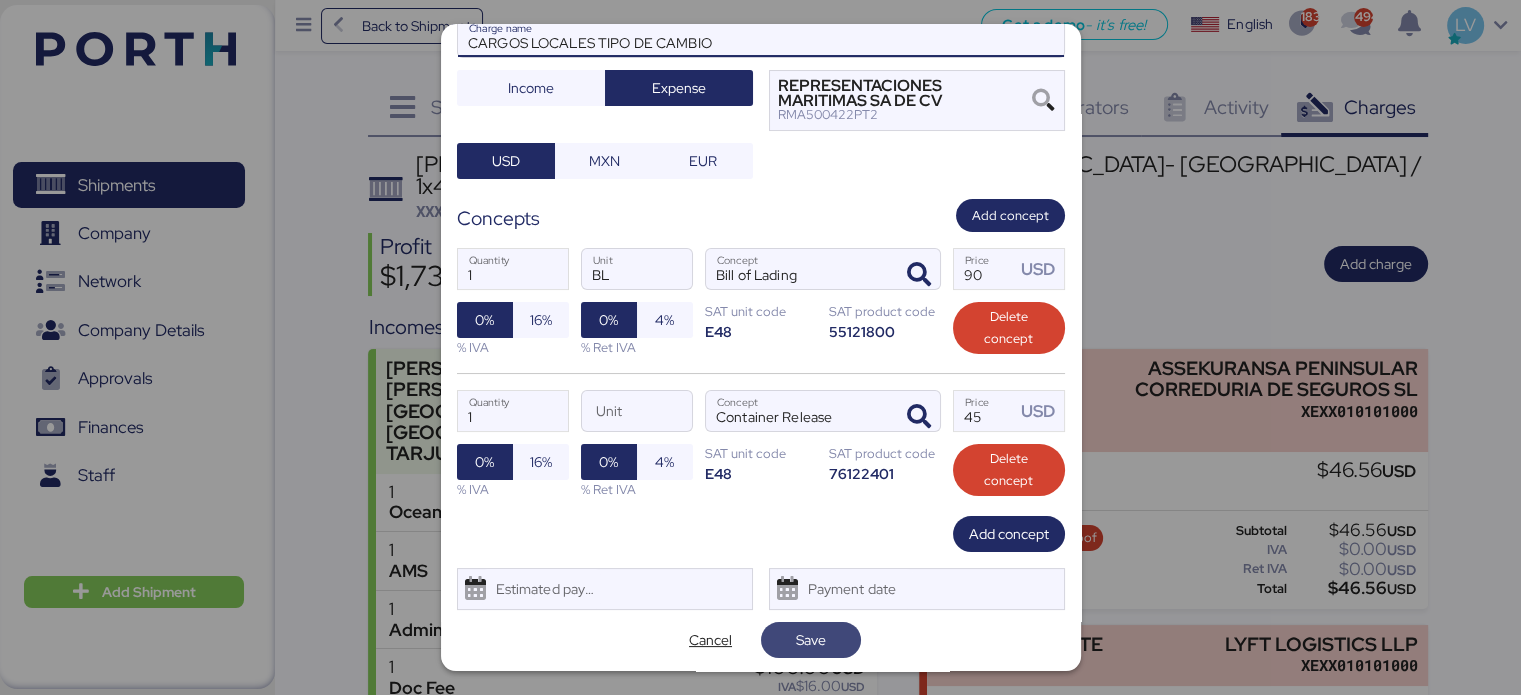 type on "CARGOS LOCALES TIPO DE CAMBIO" 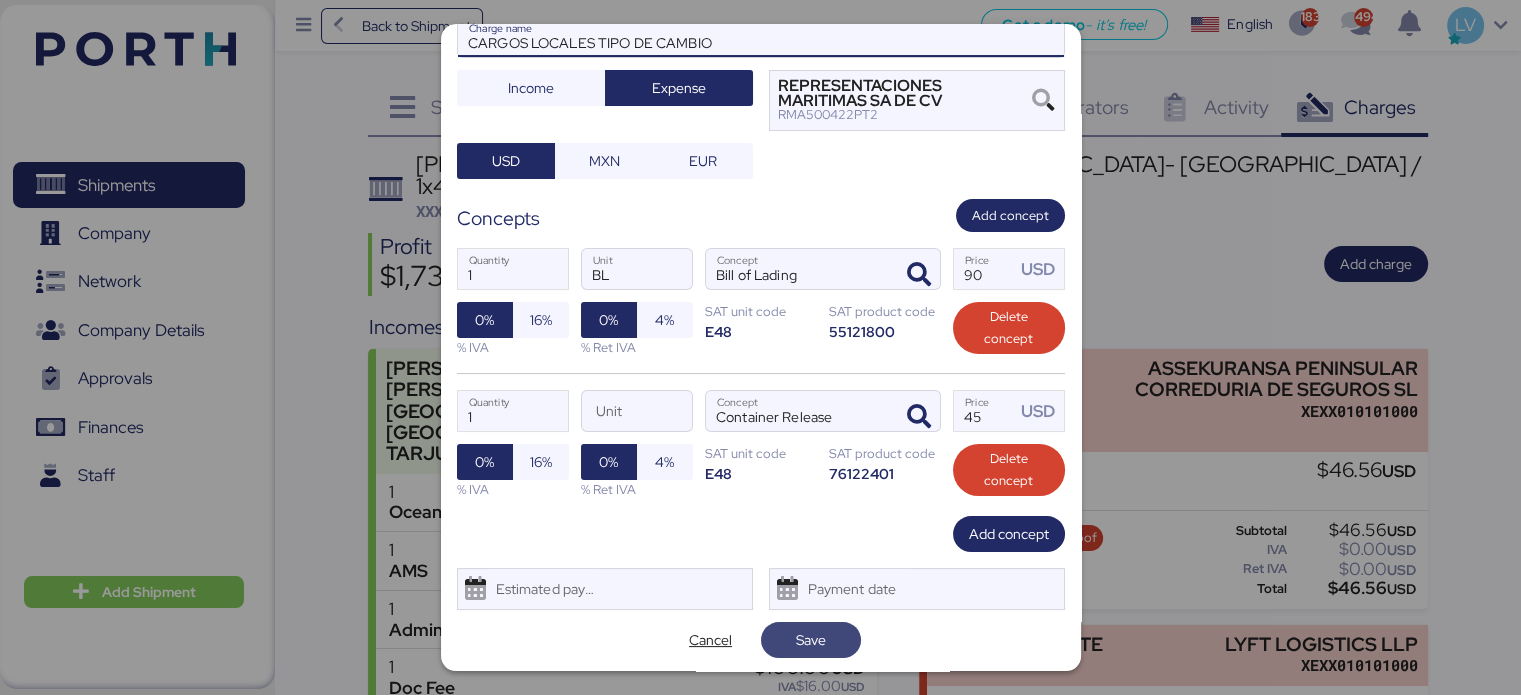 click on "Save" at bounding box center (811, 640) 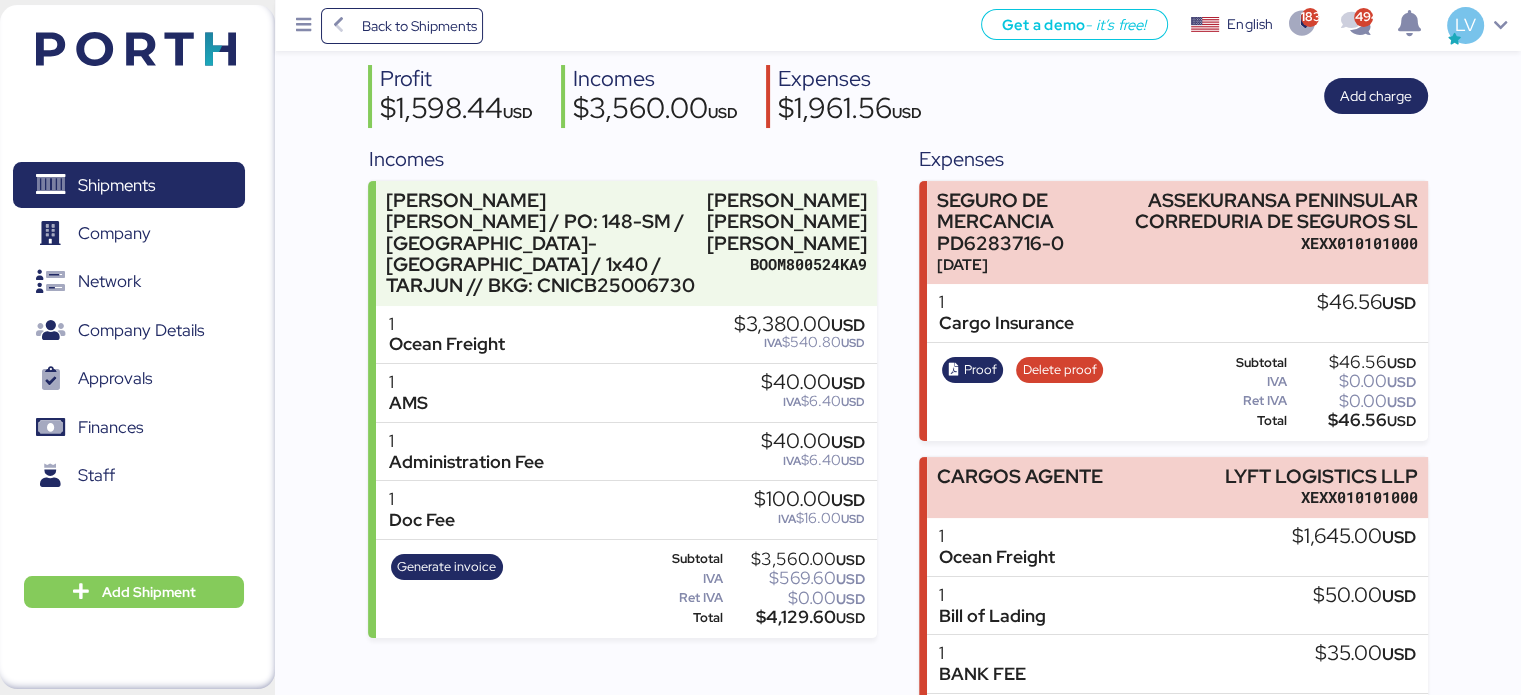 scroll, scrollTop: 648, scrollLeft: 0, axis: vertical 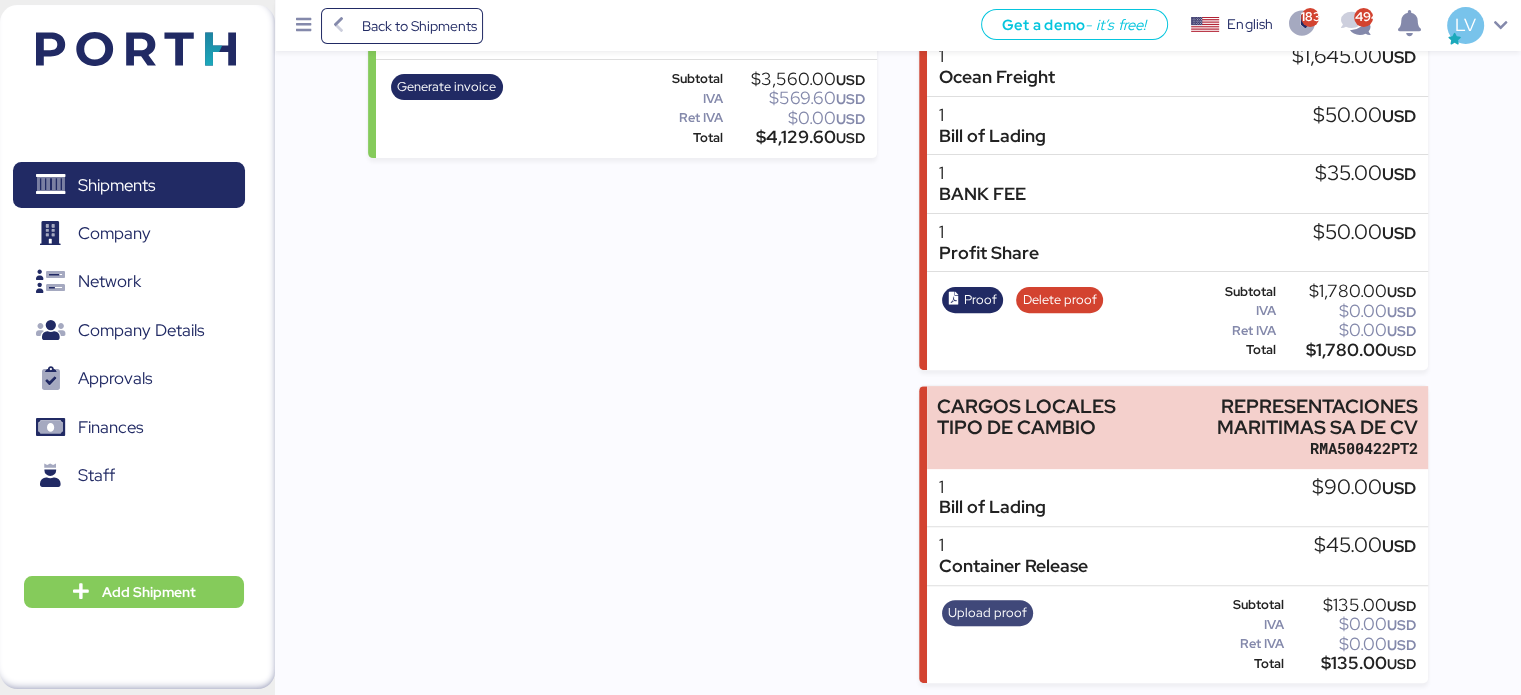 click on "Upload proof" at bounding box center (987, 613) 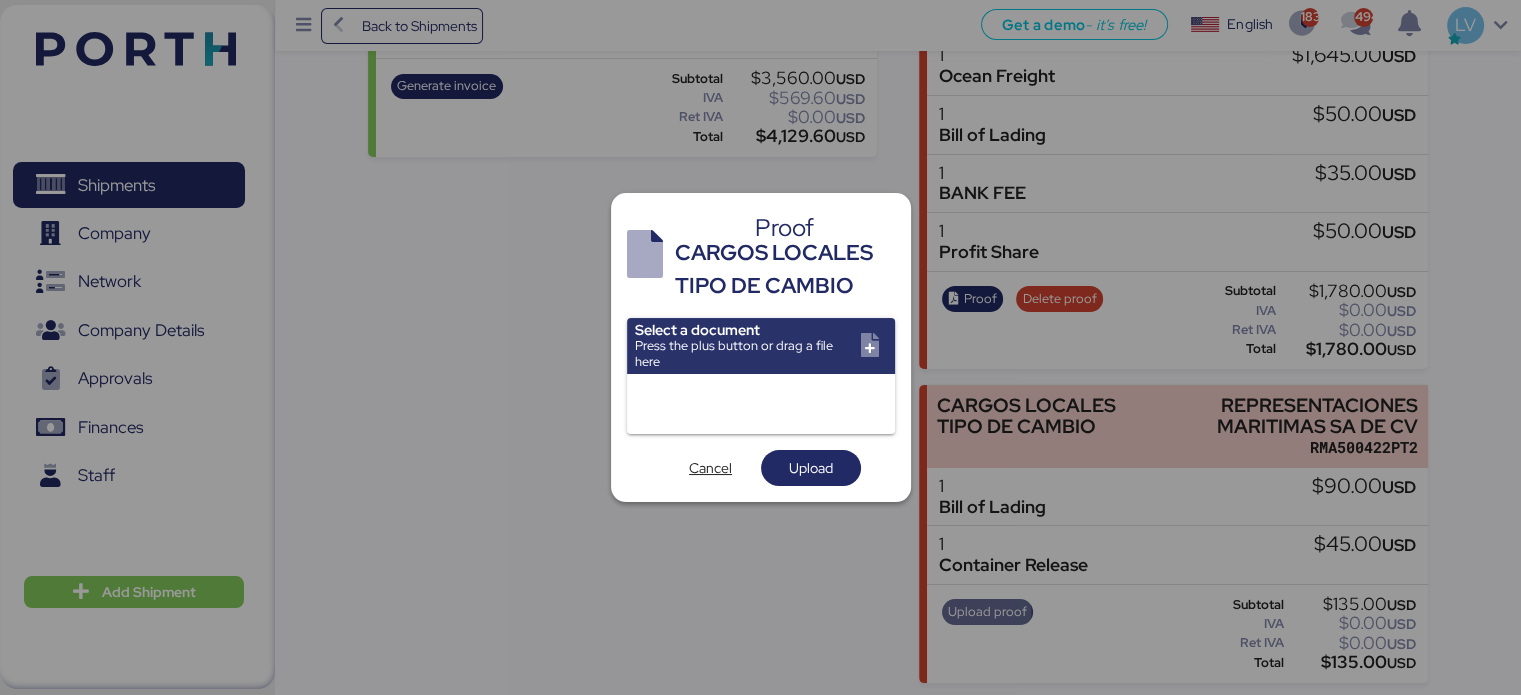 scroll, scrollTop: 0, scrollLeft: 0, axis: both 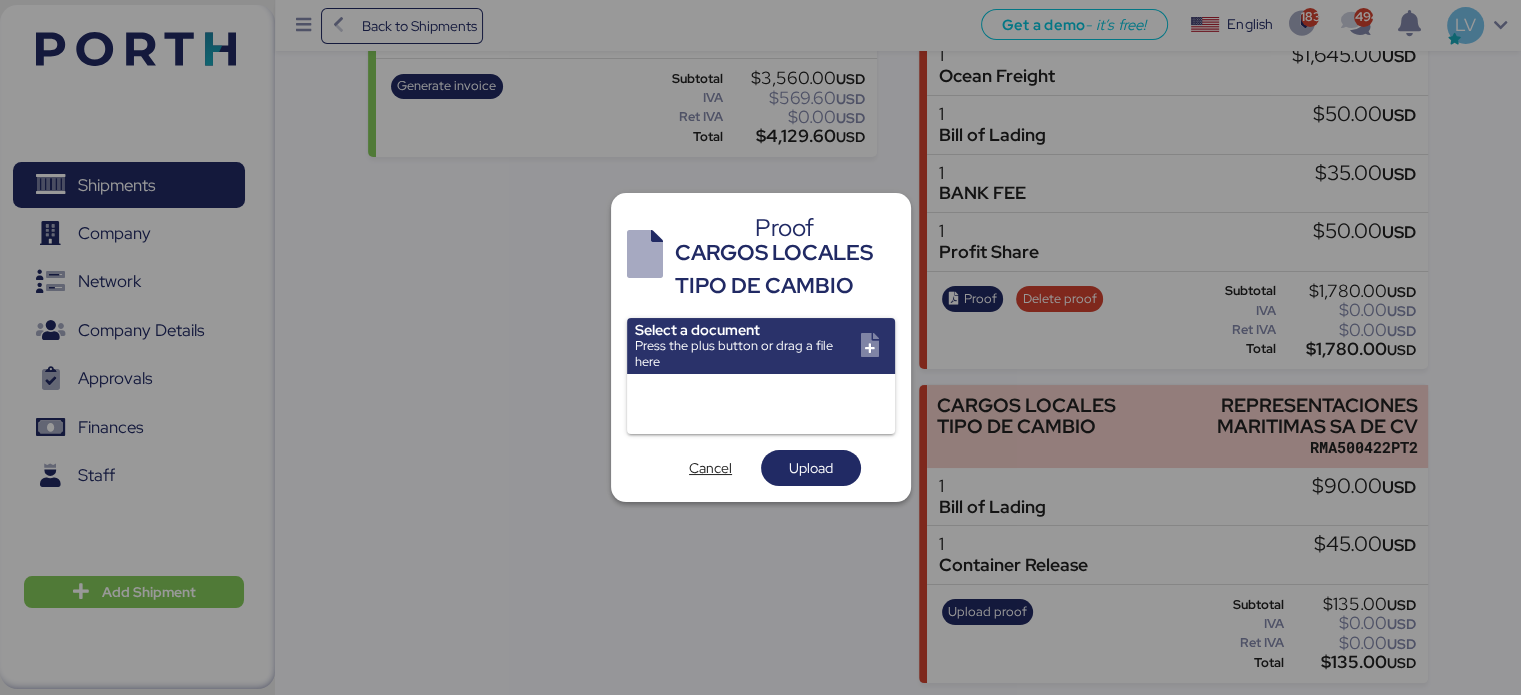 click at bounding box center (761, 346) 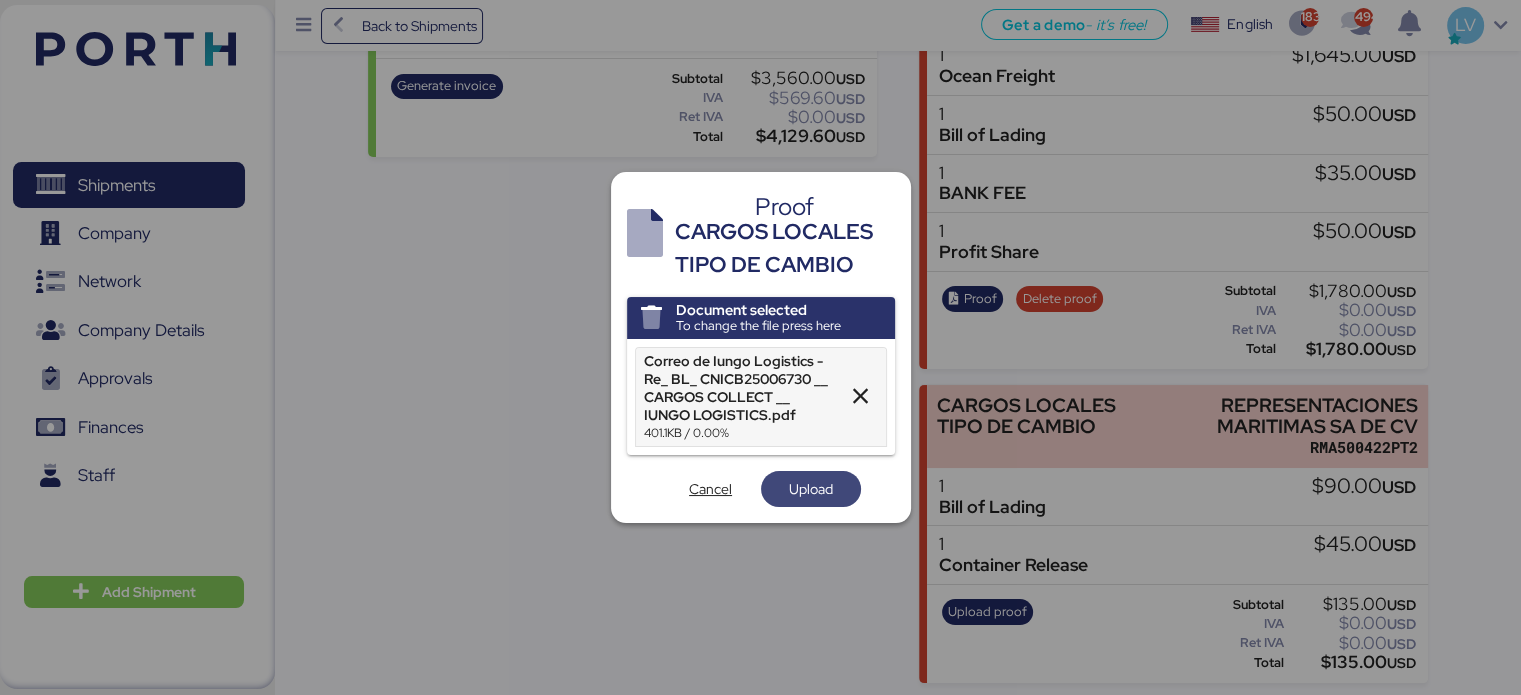click on "Upload" at bounding box center (811, 489) 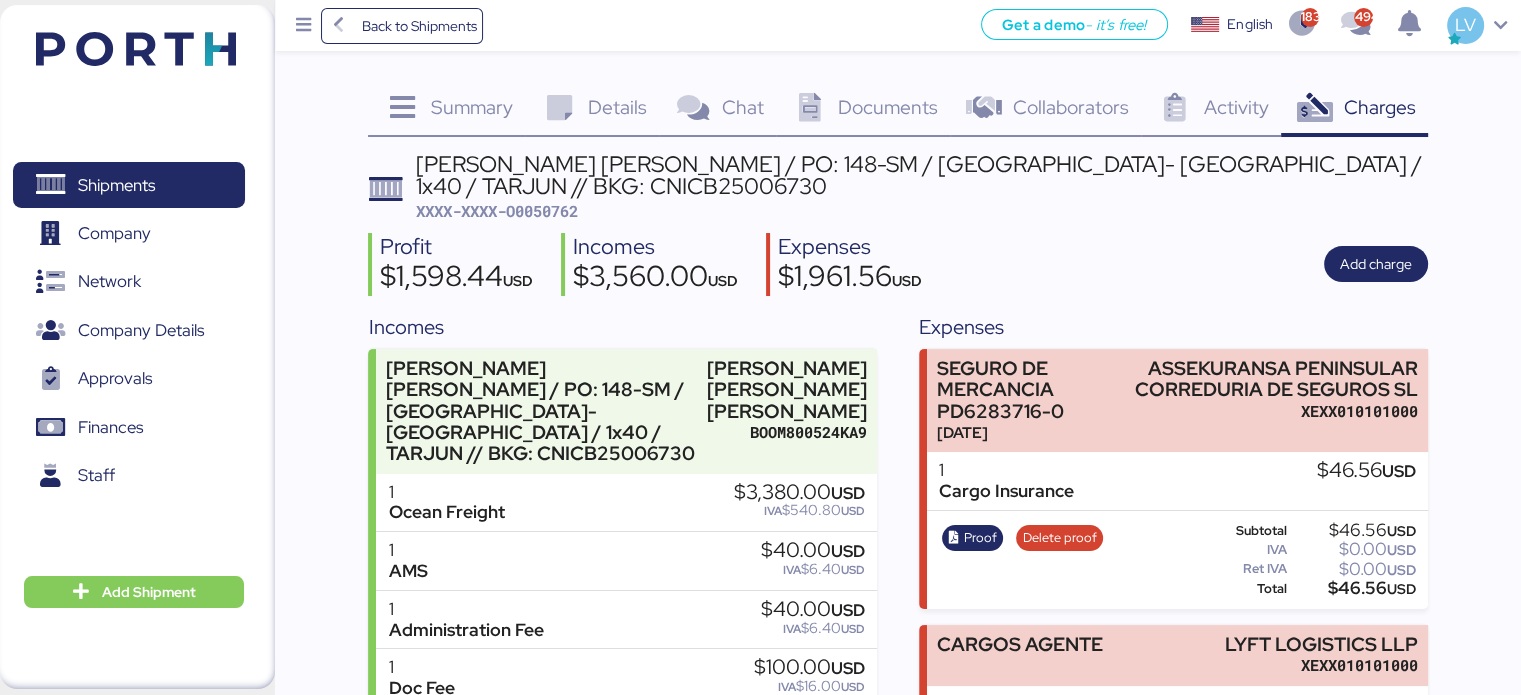 click on "XXXX-XXXX-O0050762" at bounding box center [497, 211] 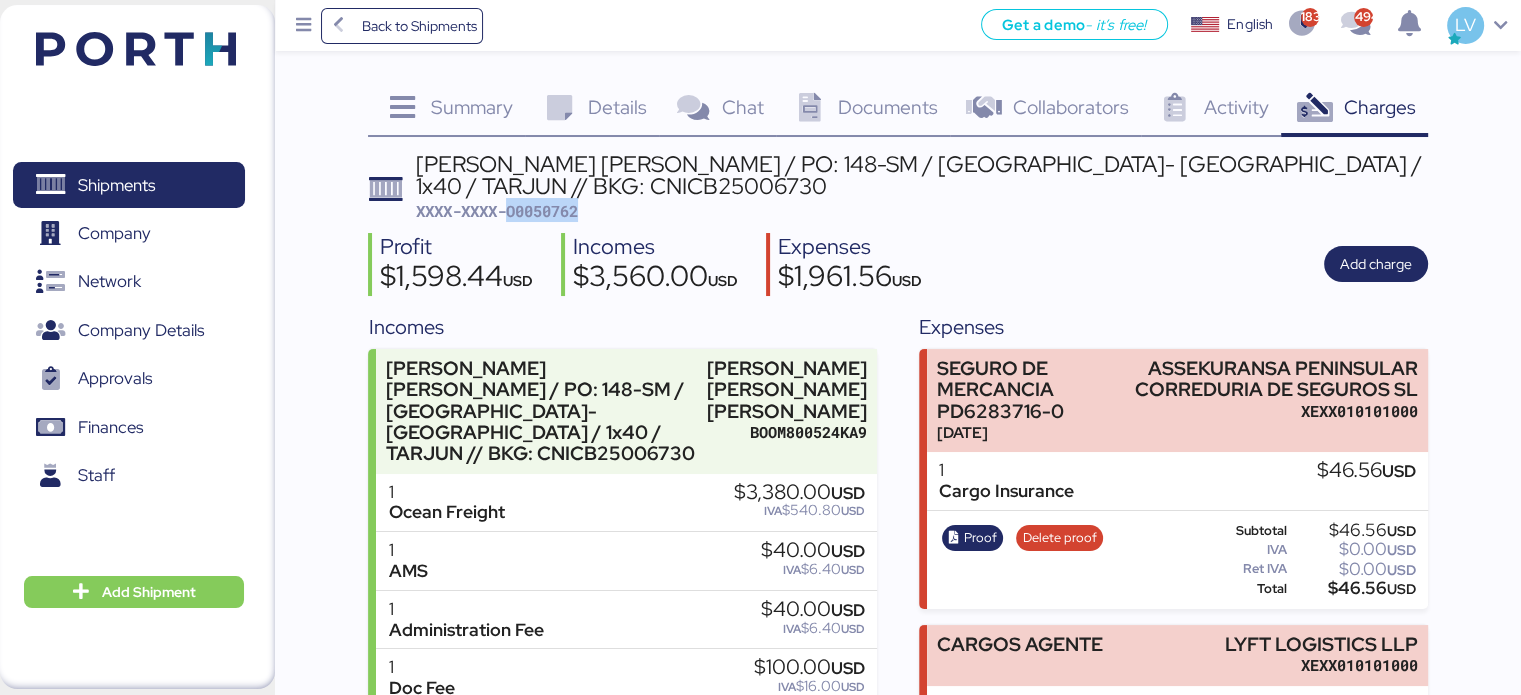 click on "XXXX-XXXX-O0050762" at bounding box center [497, 211] 